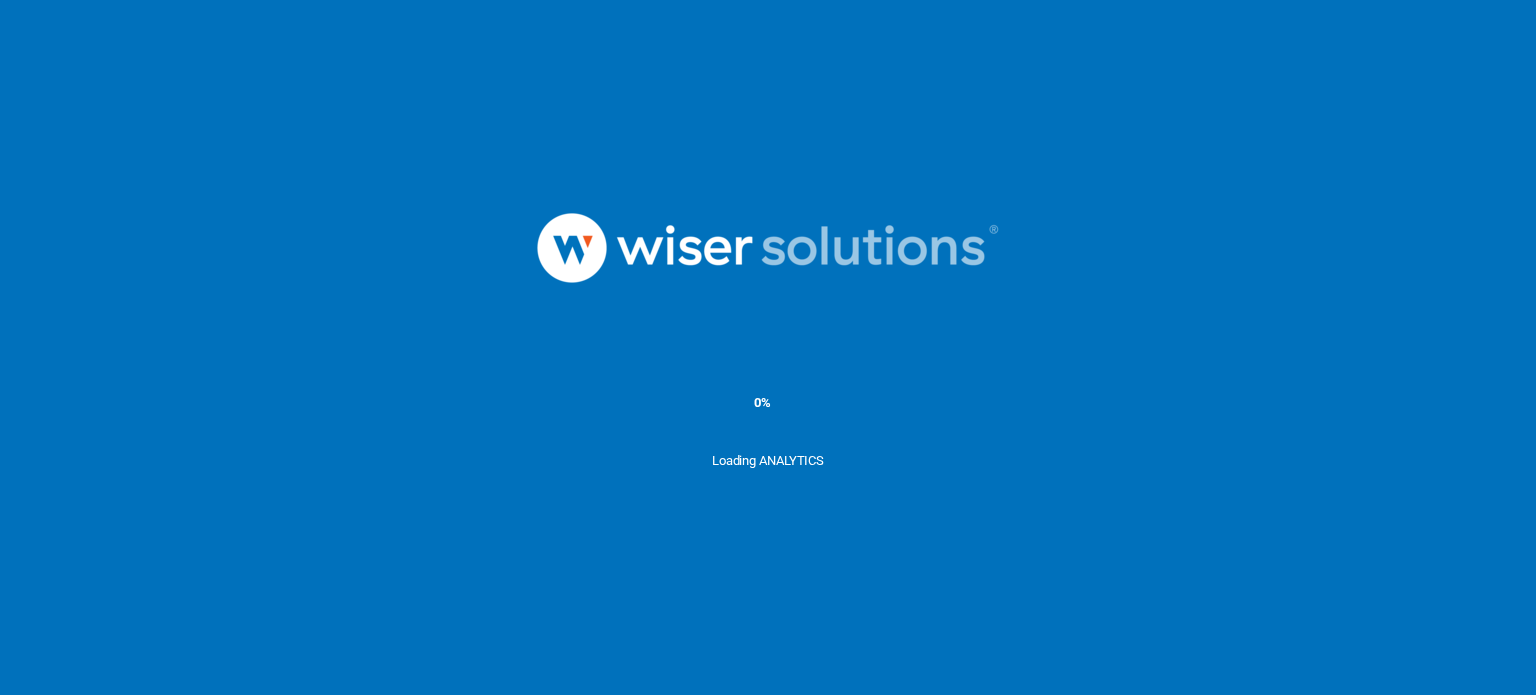scroll, scrollTop: 0, scrollLeft: 0, axis: both 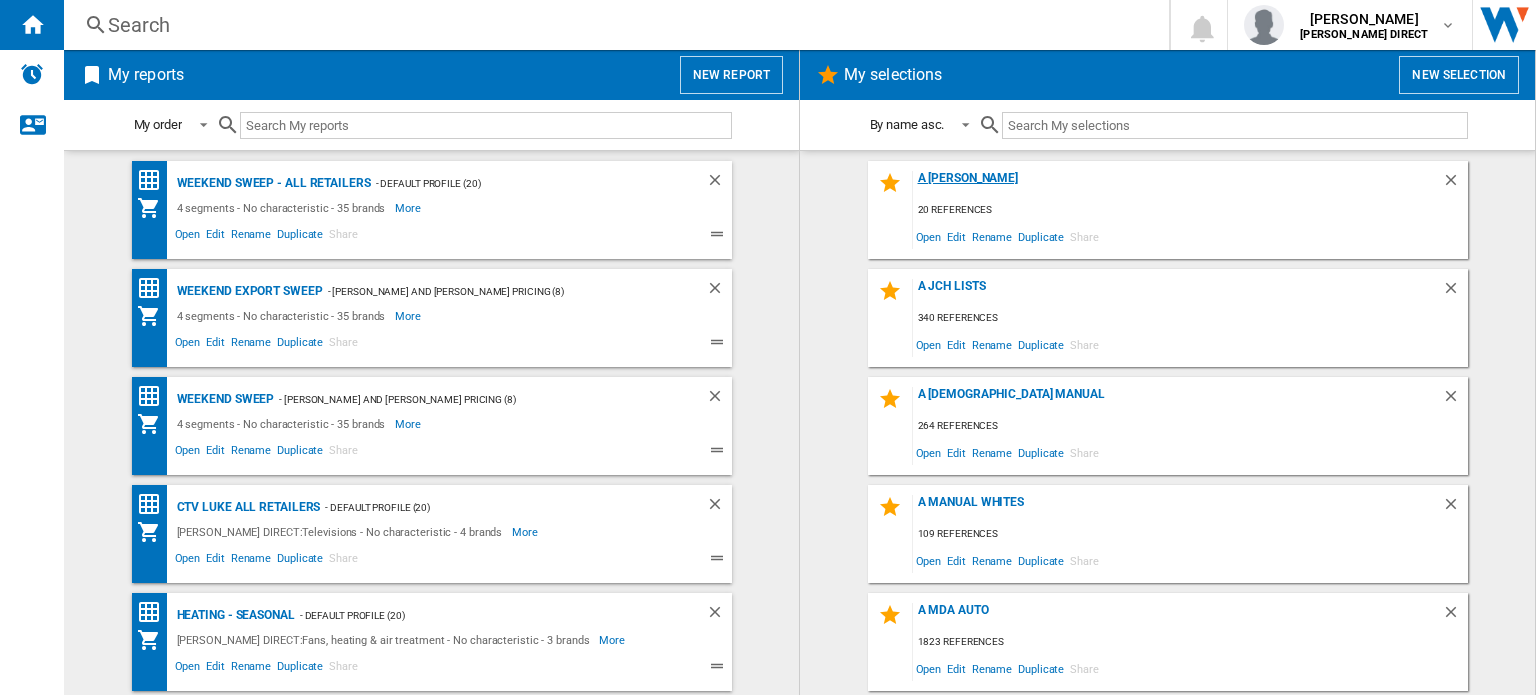 click on "A [PERSON_NAME]" 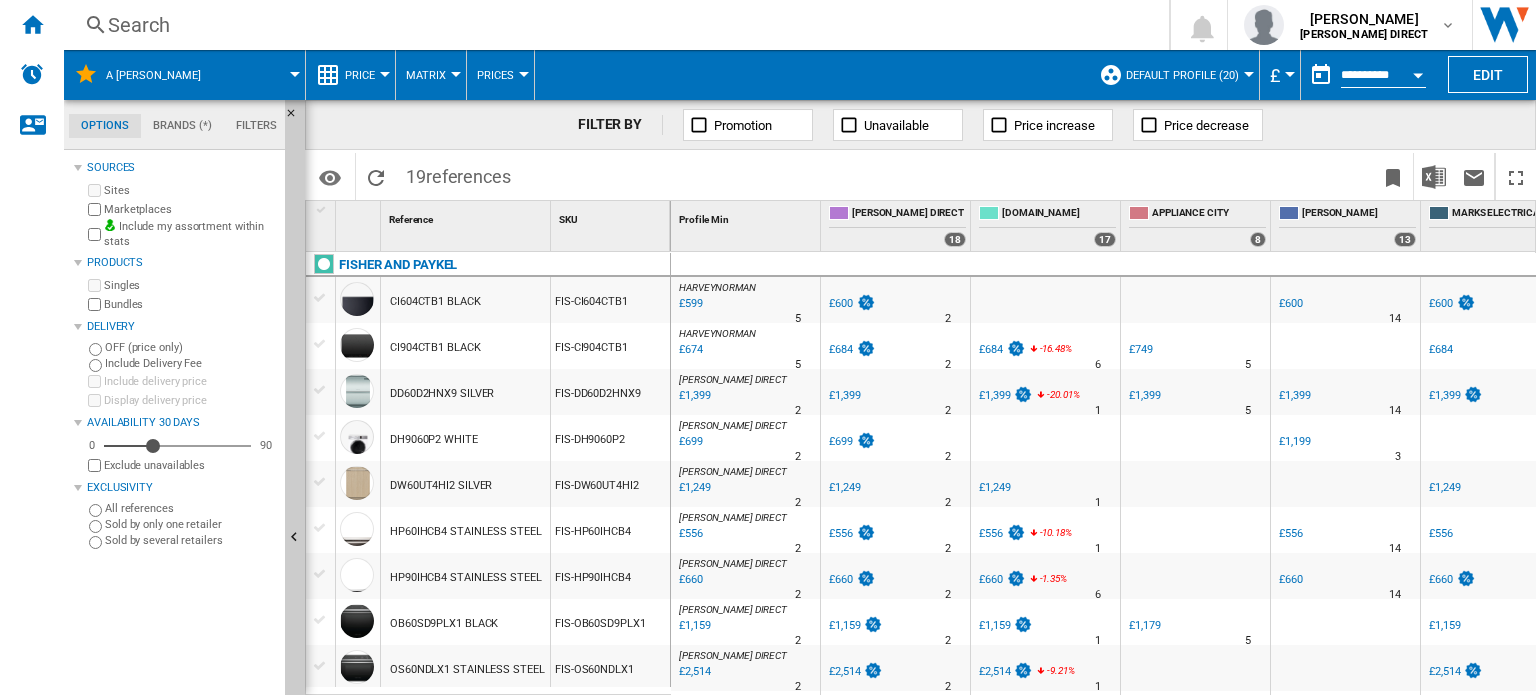 click on "Matrix" at bounding box center [426, 75] 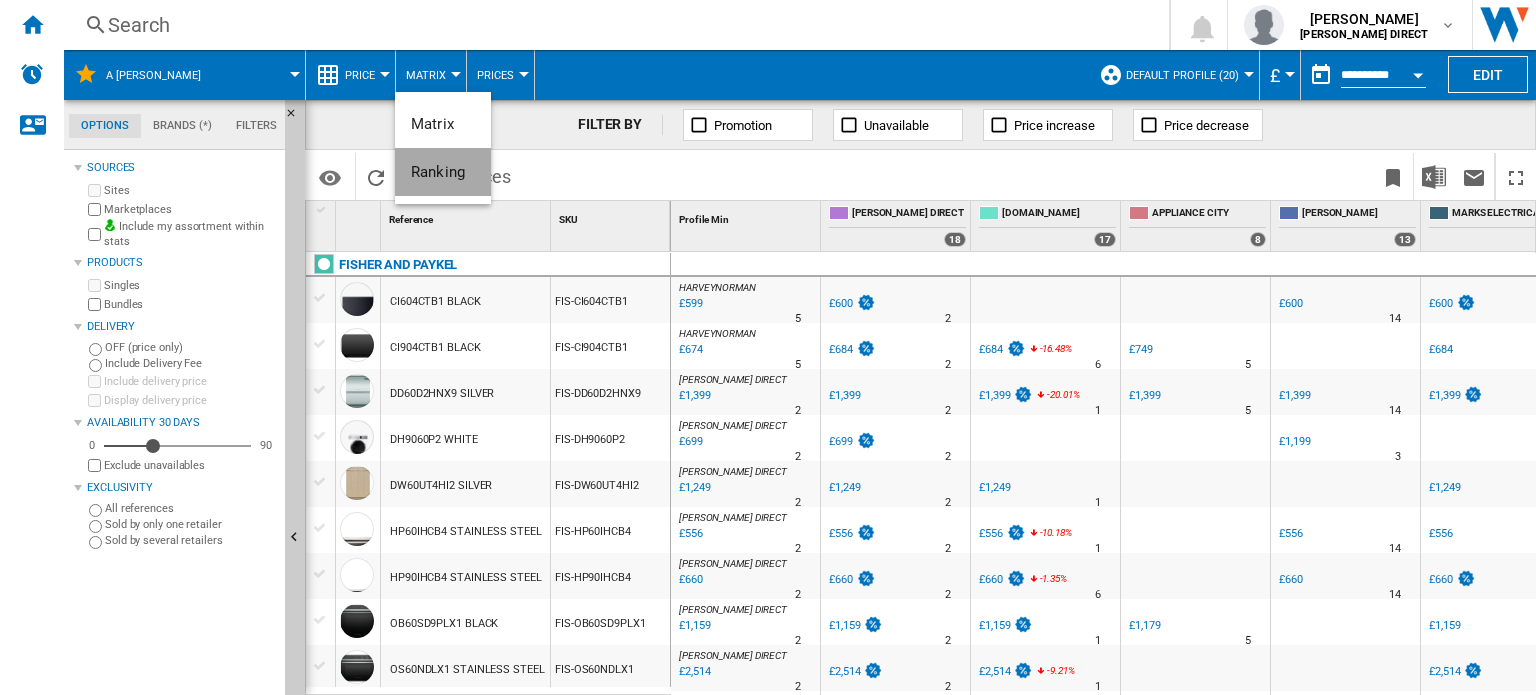 click on "Ranking" at bounding box center (438, 172) 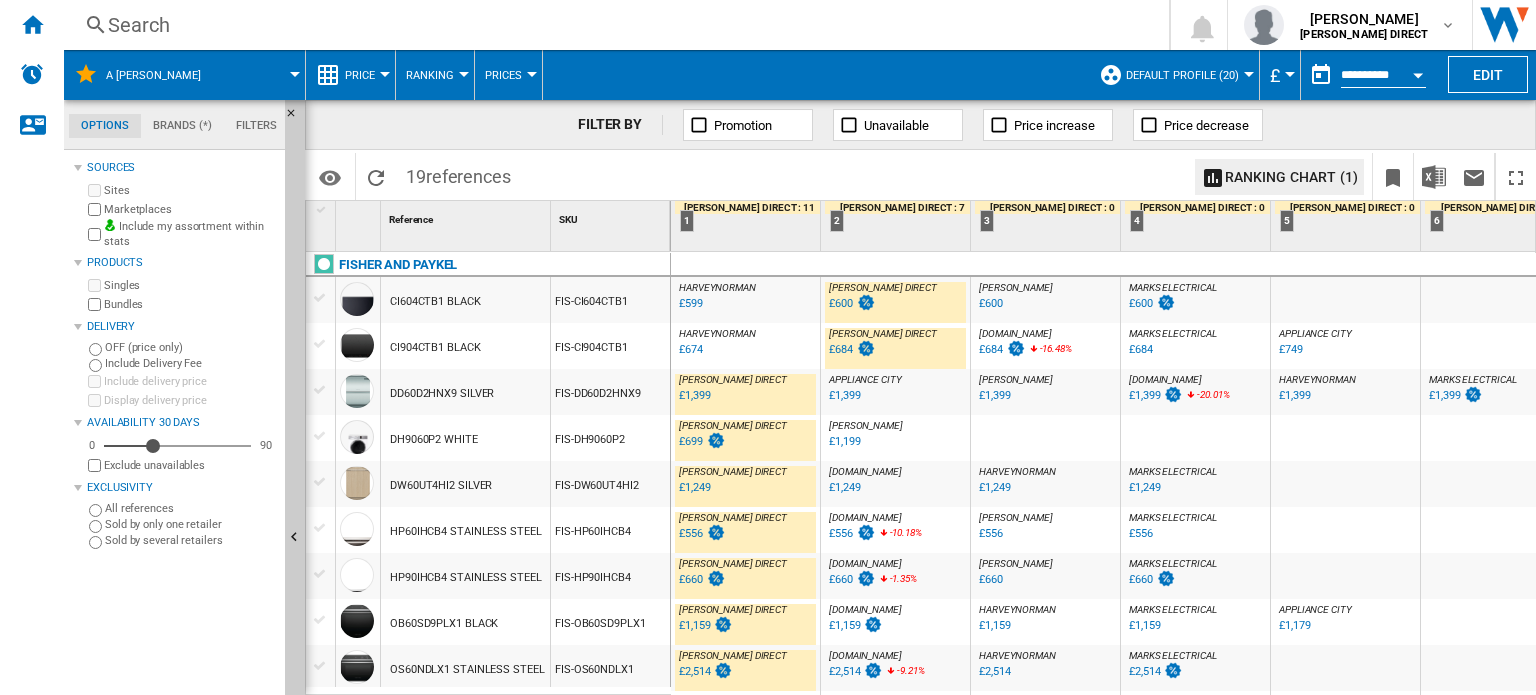 click on "Default profile (20)" at bounding box center [1182, 75] 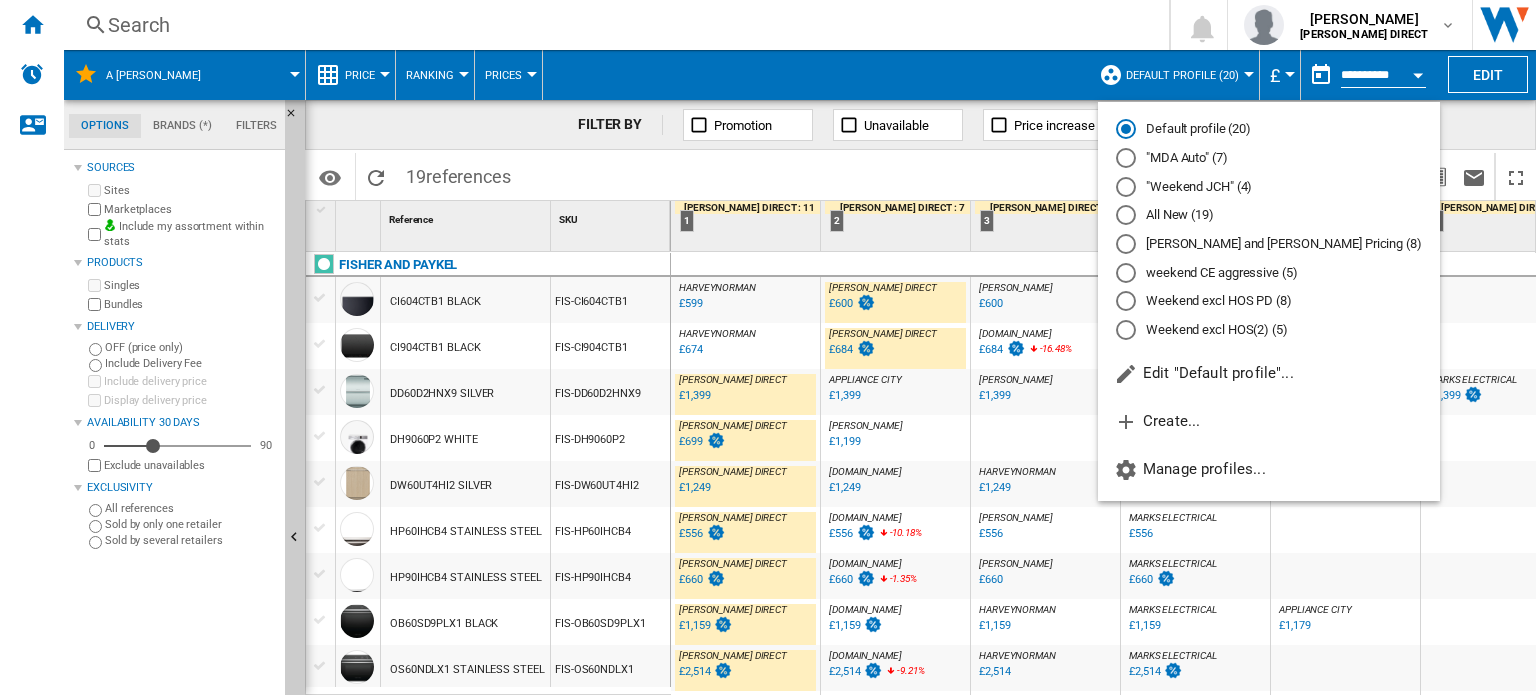 click on ""MDA Auto" (7)" at bounding box center [1269, 158] 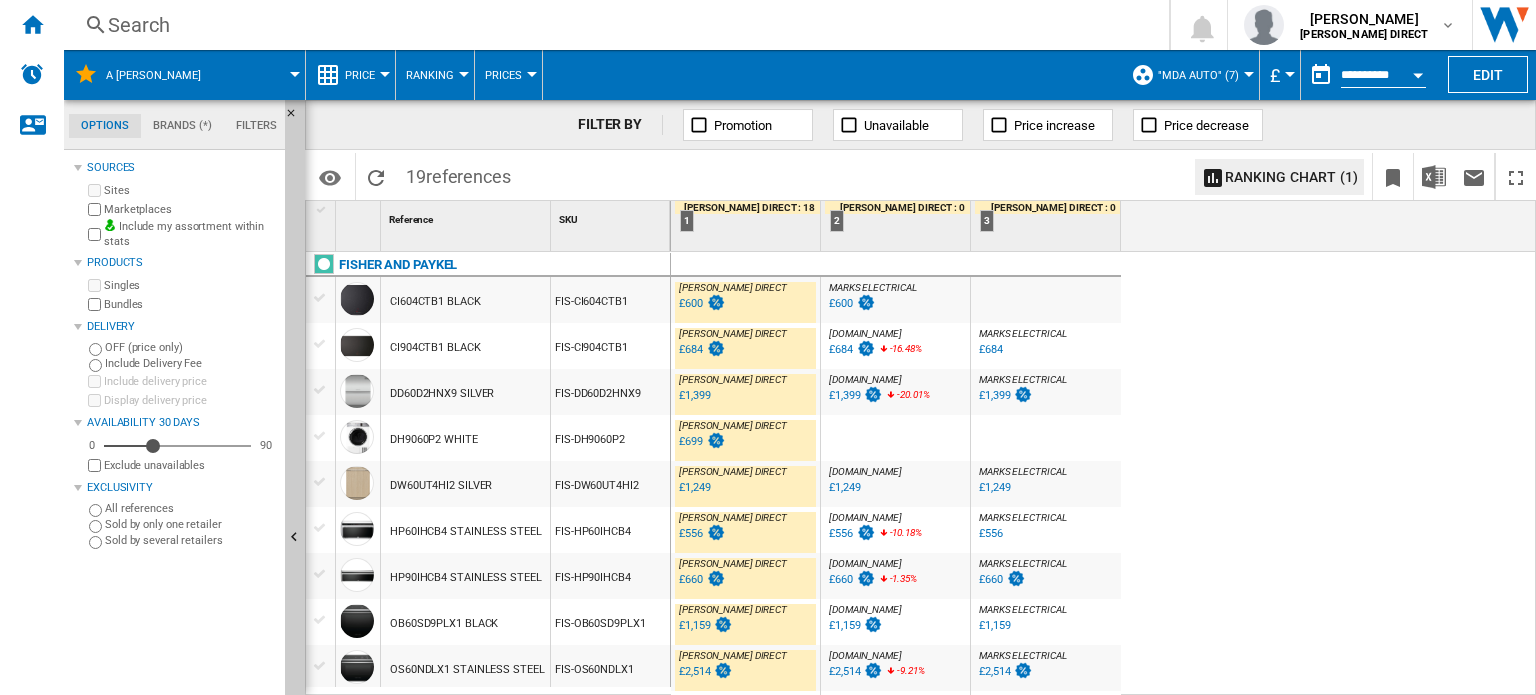 scroll, scrollTop: 413, scrollLeft: 0, axis: vertical 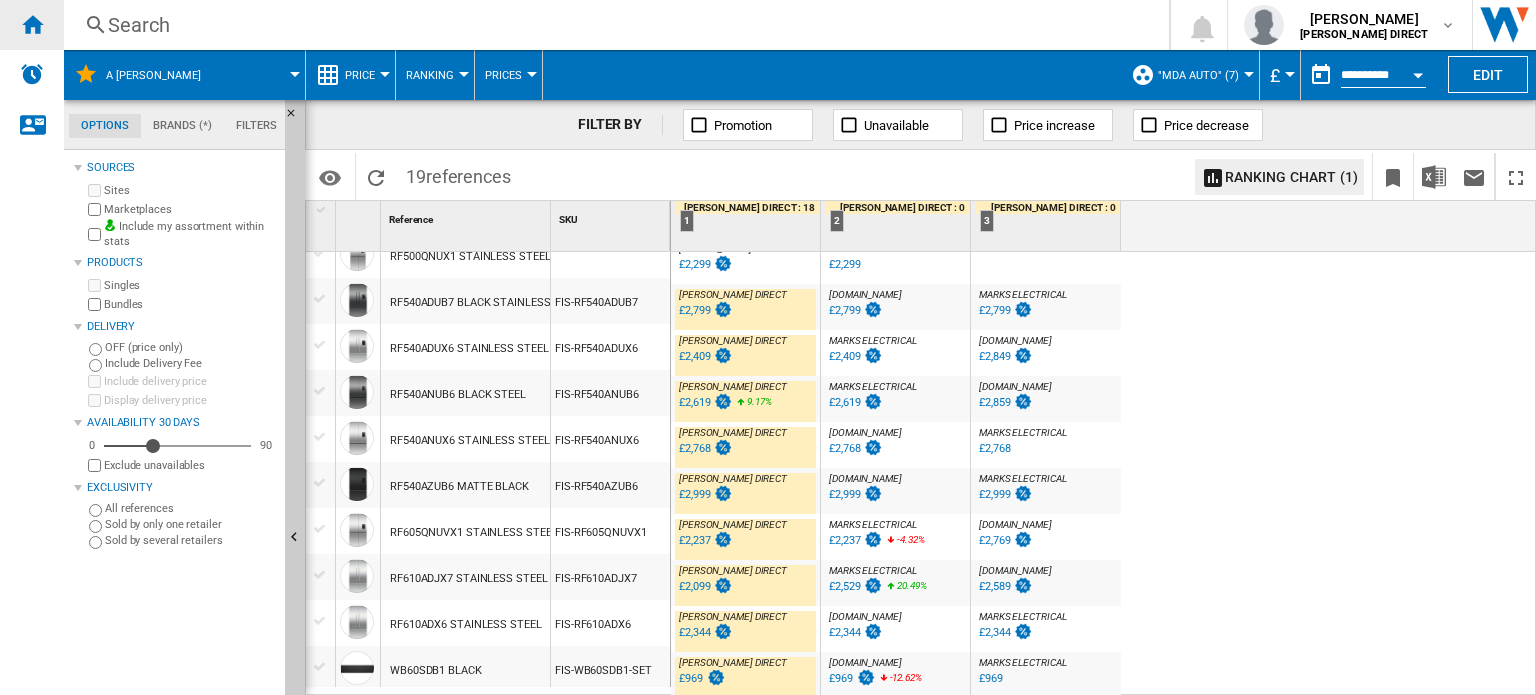 click at bounding box center (32, 24) 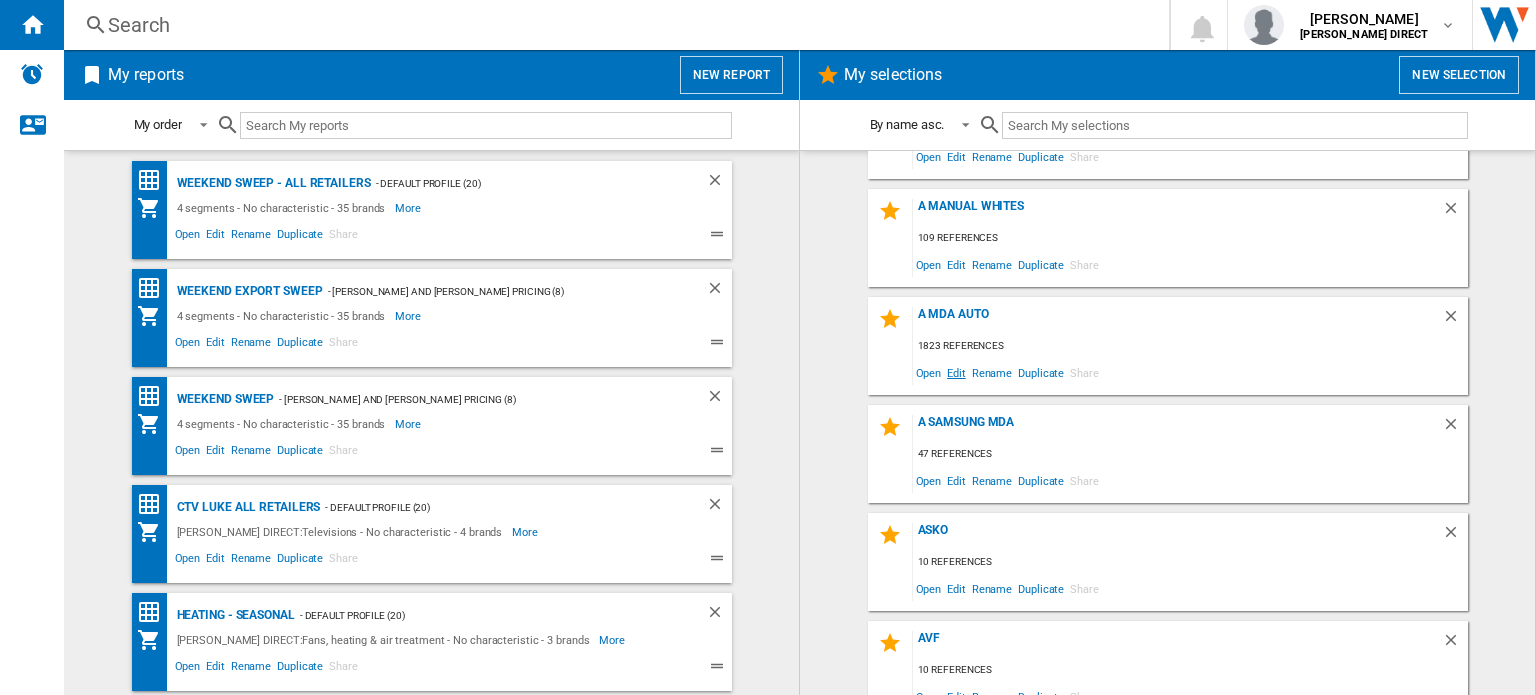 scroll, scrollTop: 300, scrollLeft: 0, axis: vertical 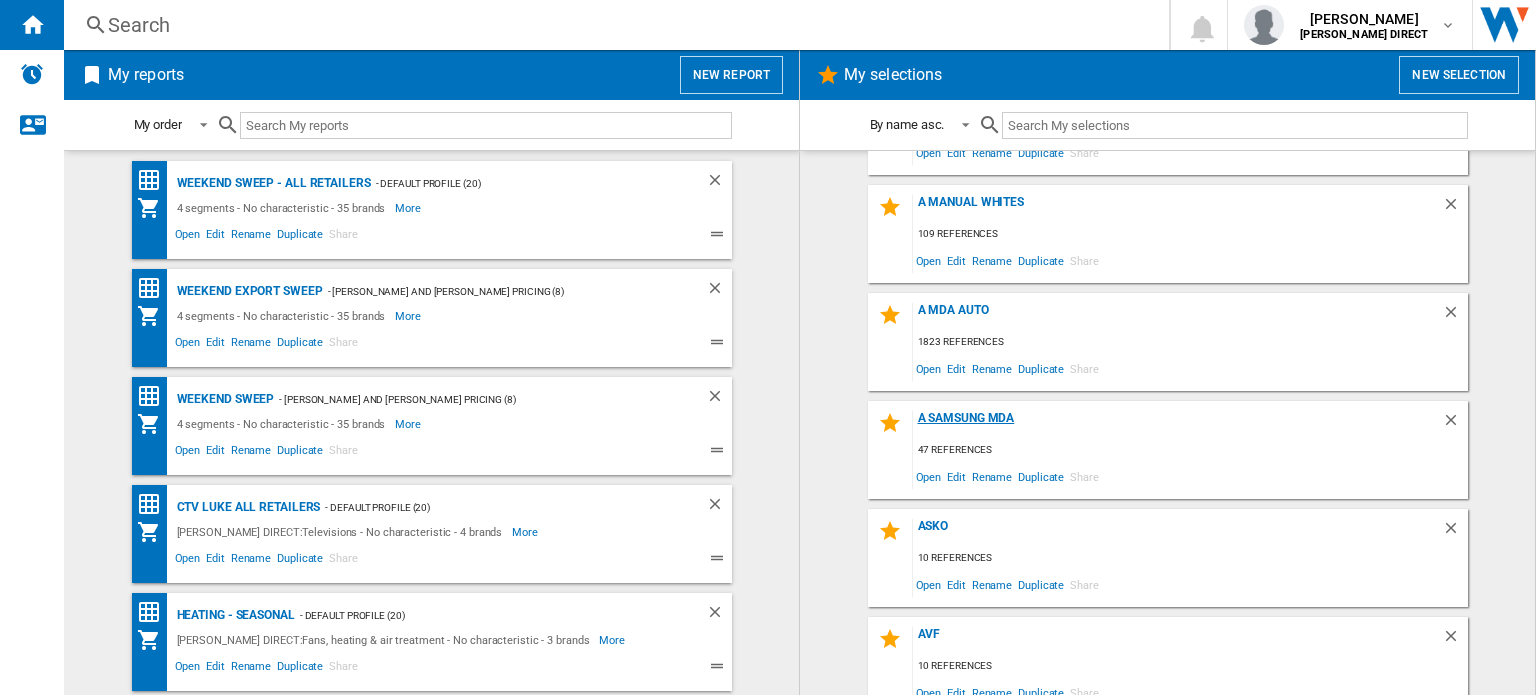 click on "A Samsung MDA" 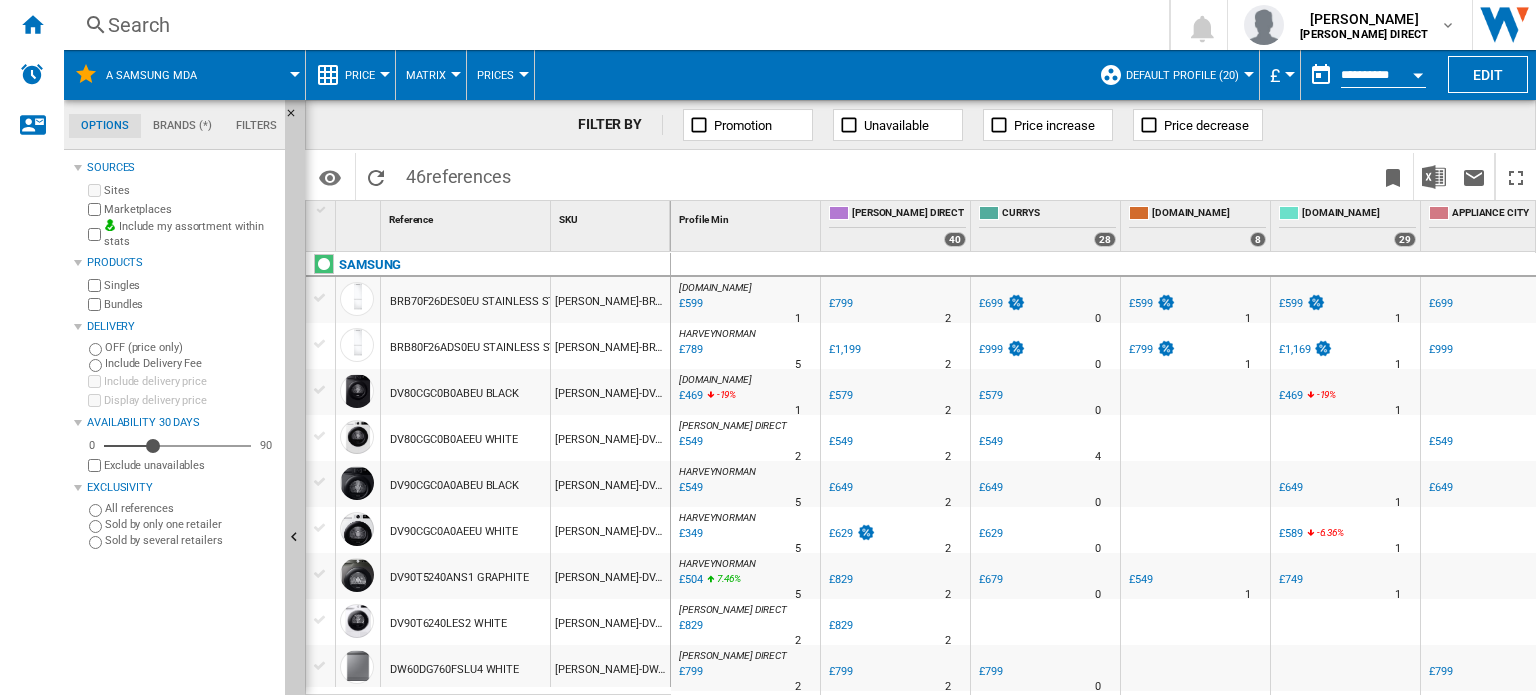 click on "Matrix" at bounding box center [431, 75] 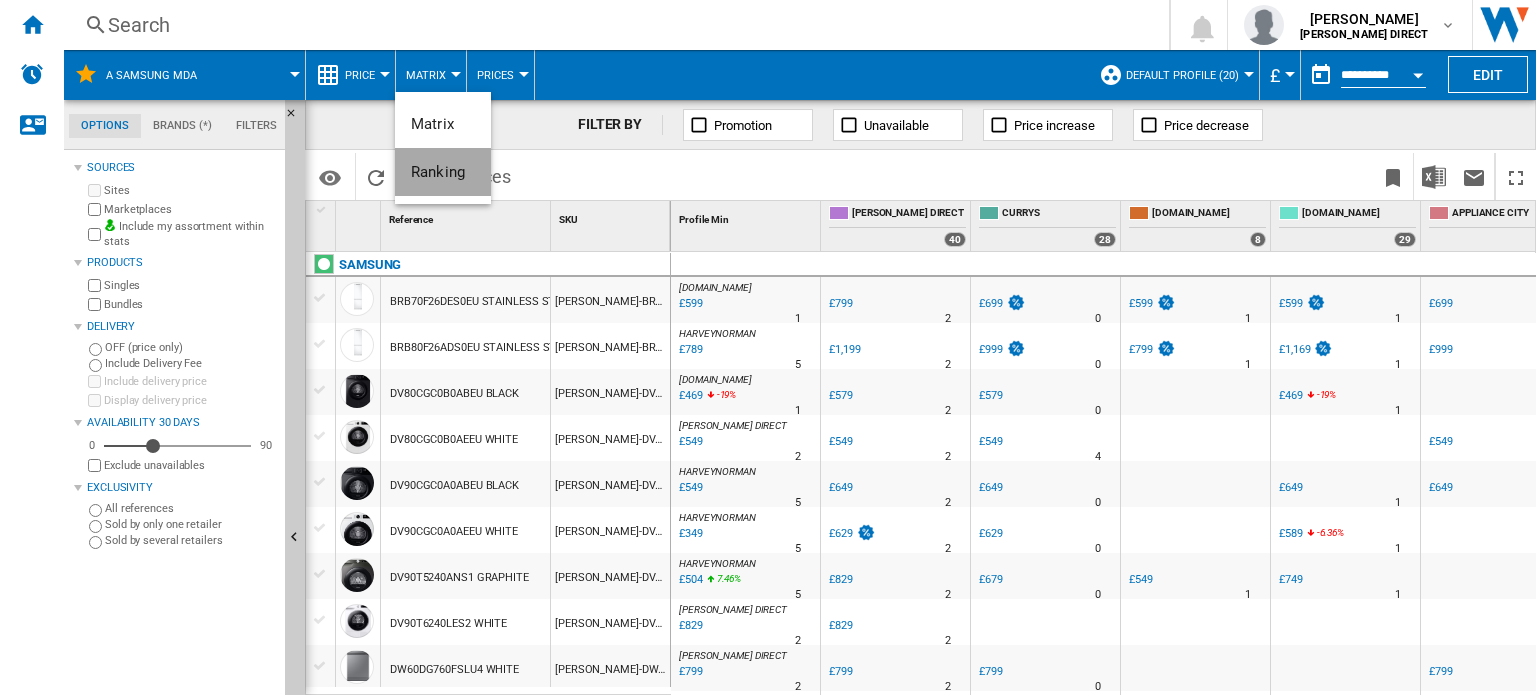 click on "Ranking" at bounding box center (438, 172) 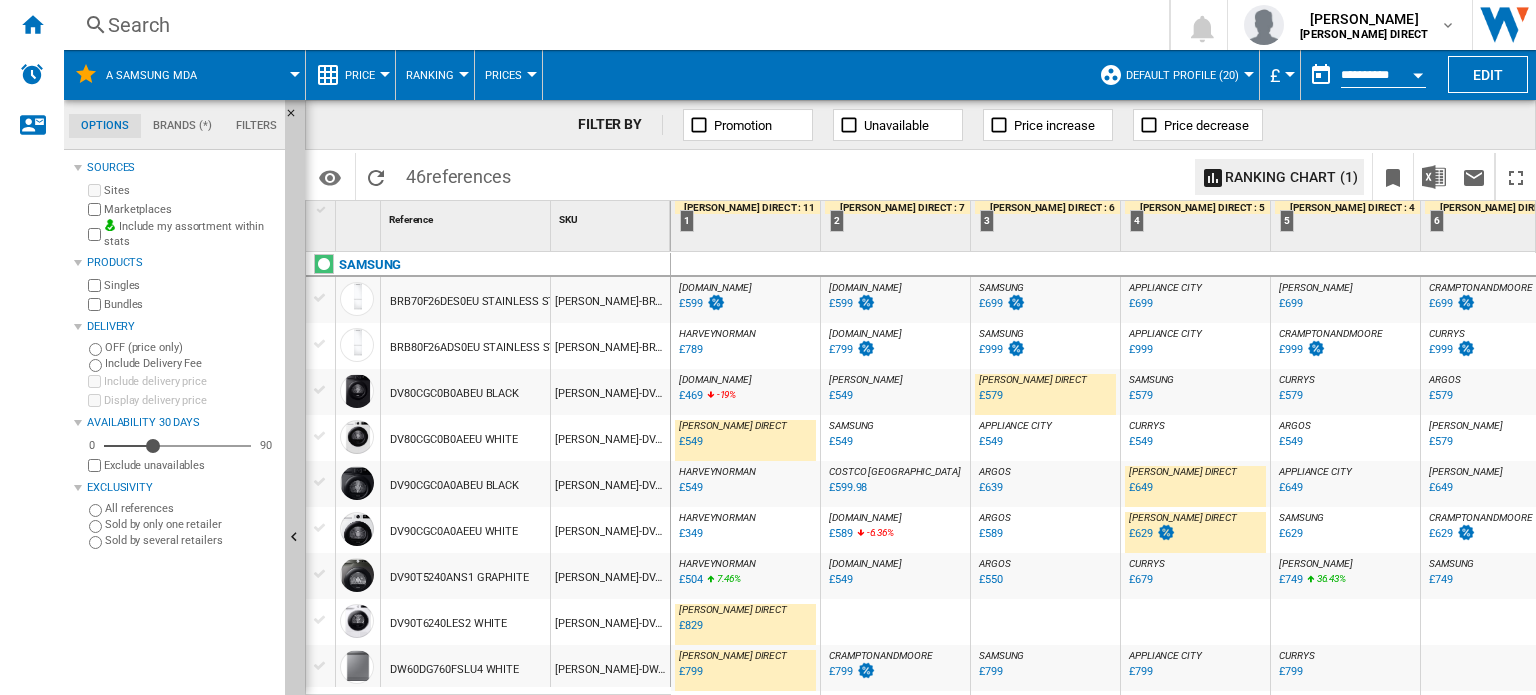 click on "Default profile (20)" at bounding box center [1182, 75] 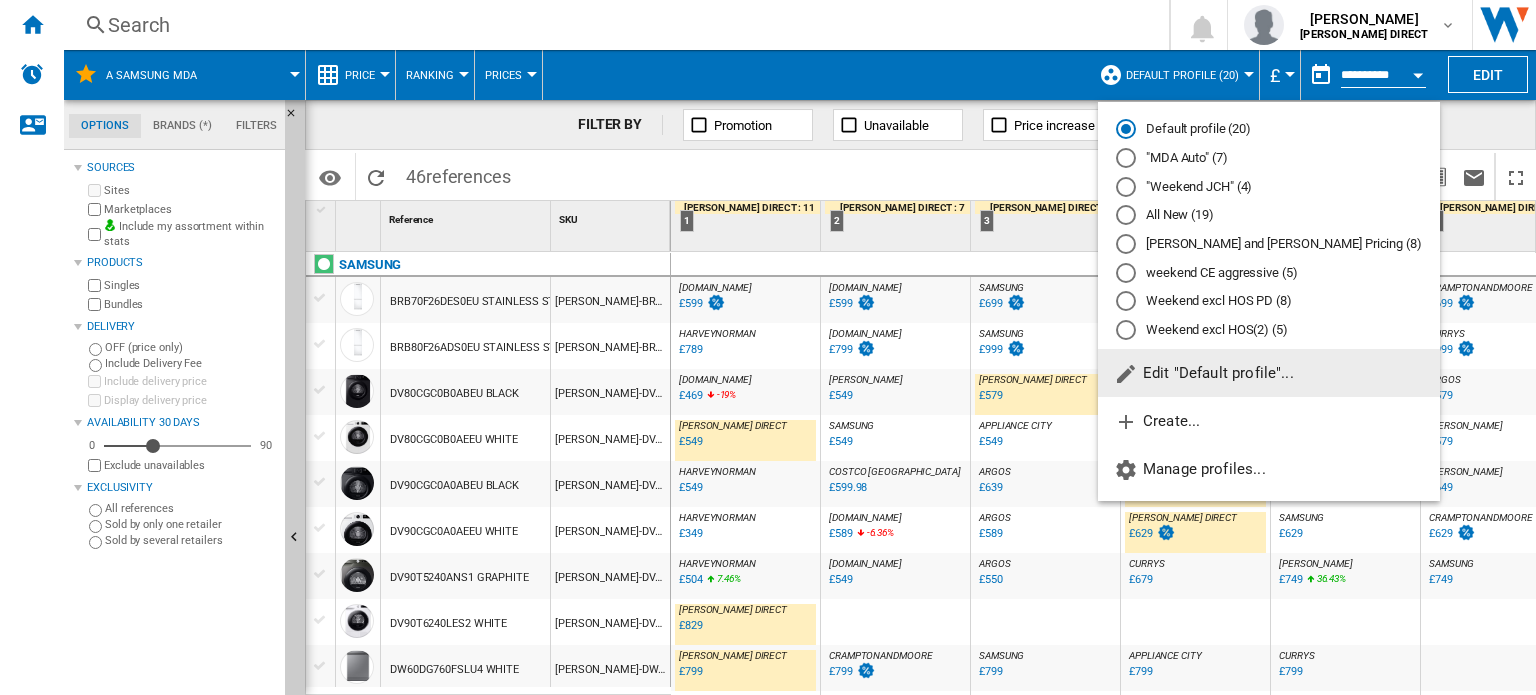 click on ""MDA Auto" (7)" at bounding box center (1269, 158) 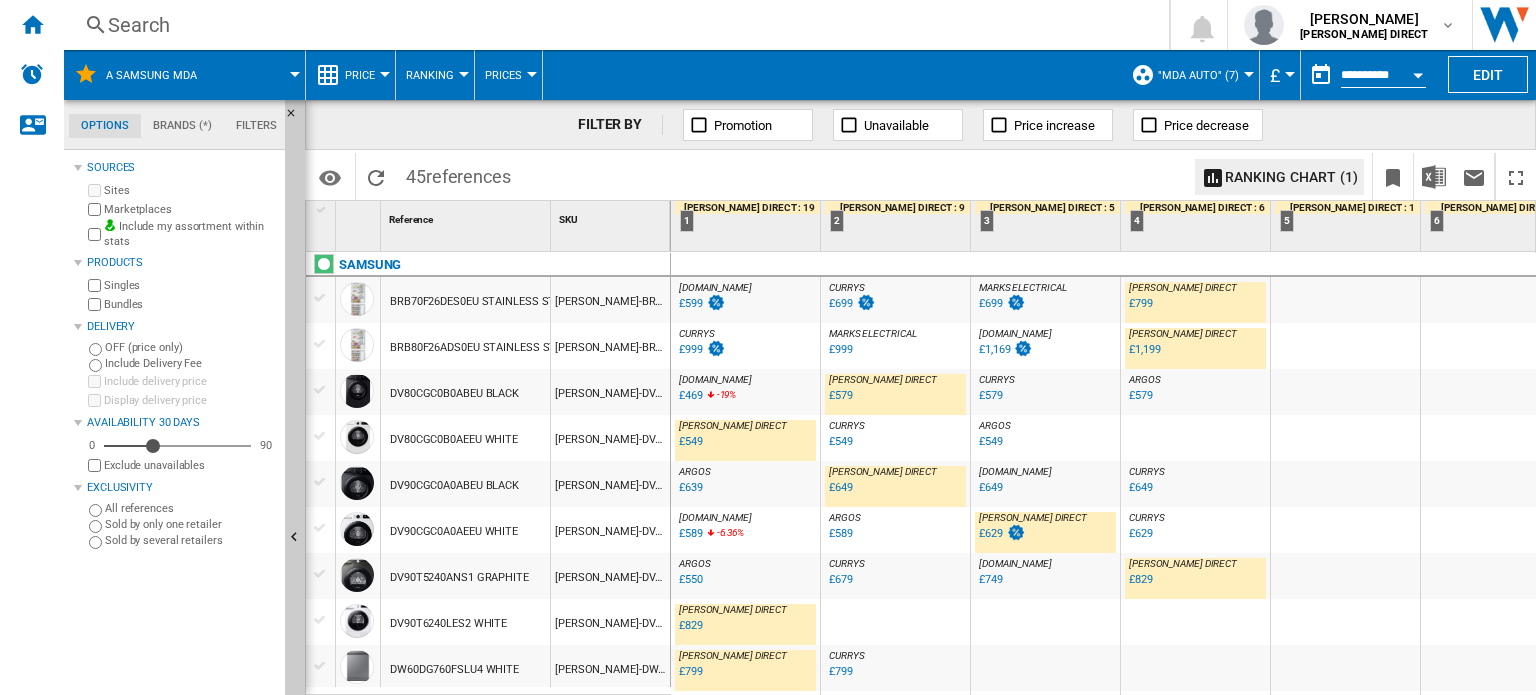 scroll, scrollTop: 400, scrollLeft: 0, axis: vertical 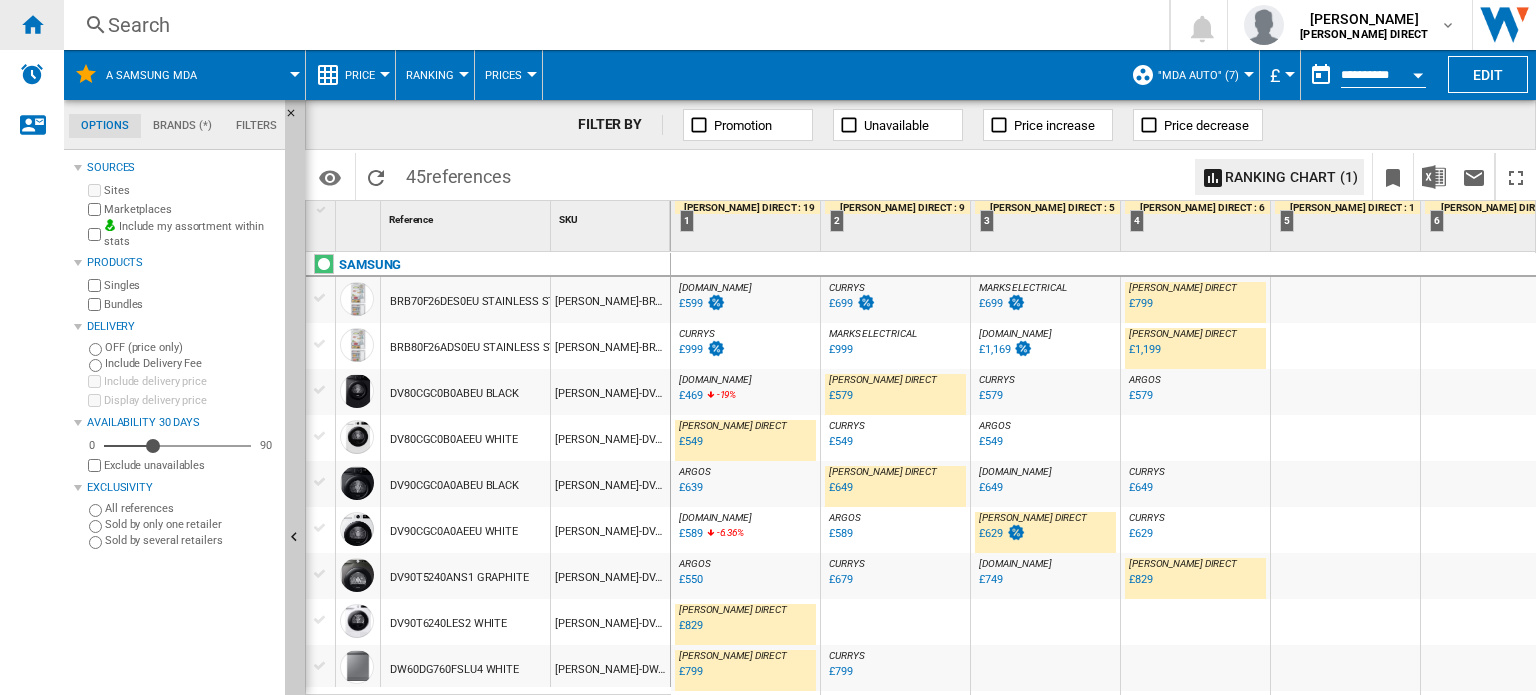 click at bounding box center [32, 24] 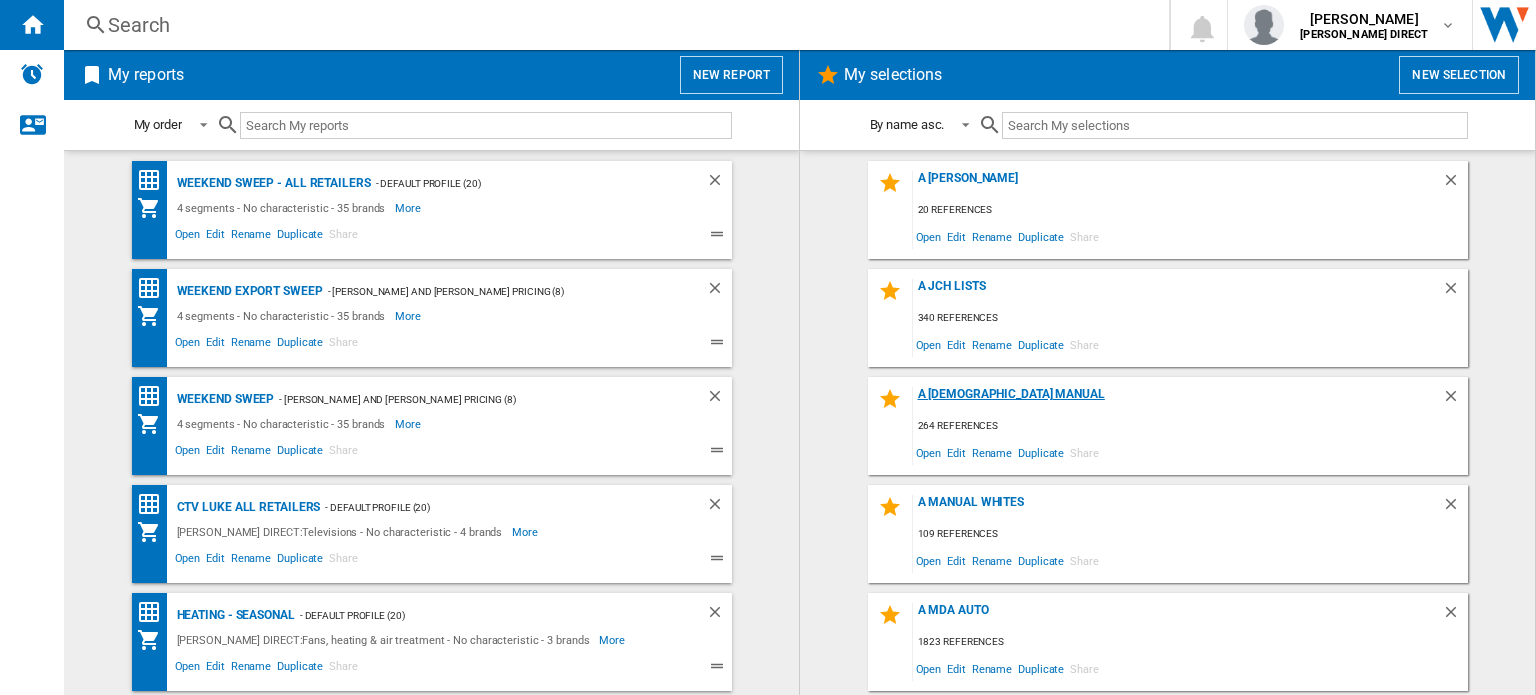 click on "A [DEMOGRAPHIC_DATA] manual" 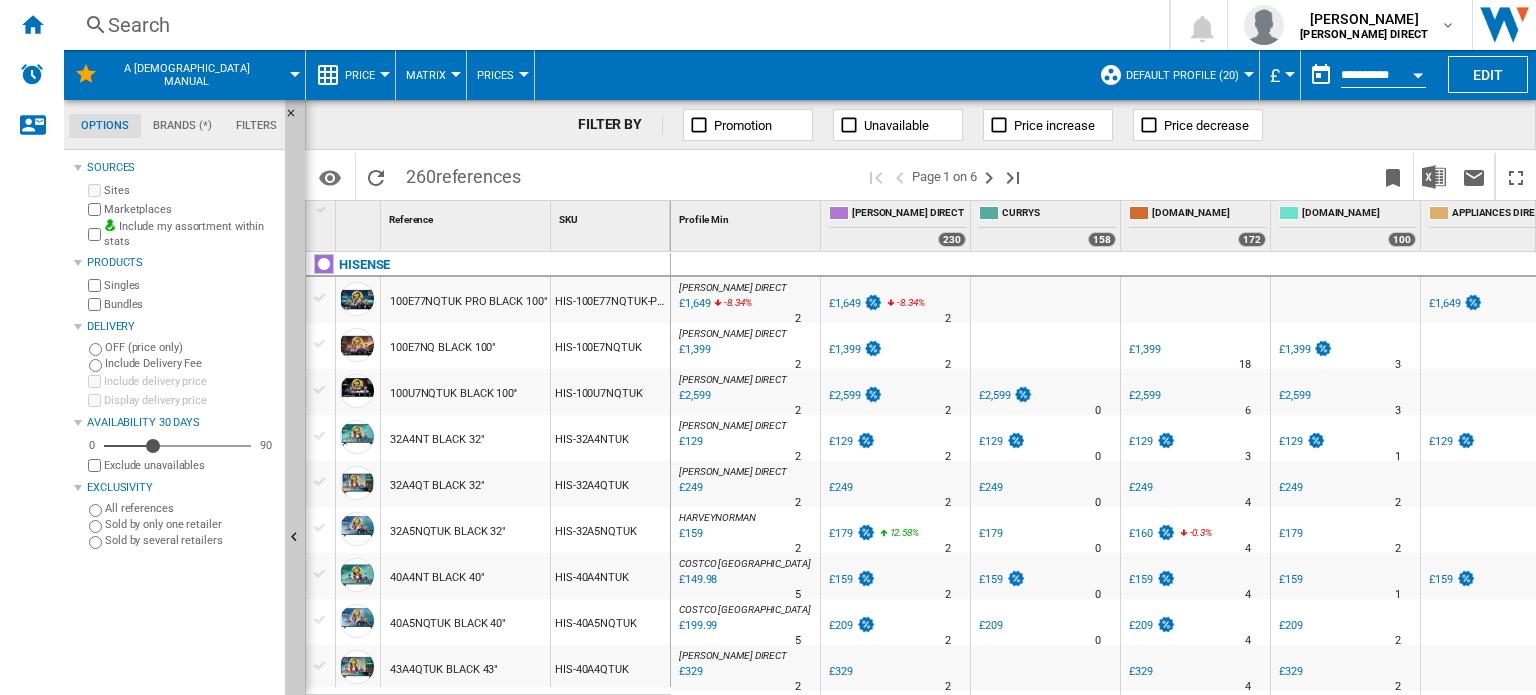 click at bounding box center (456, 74) 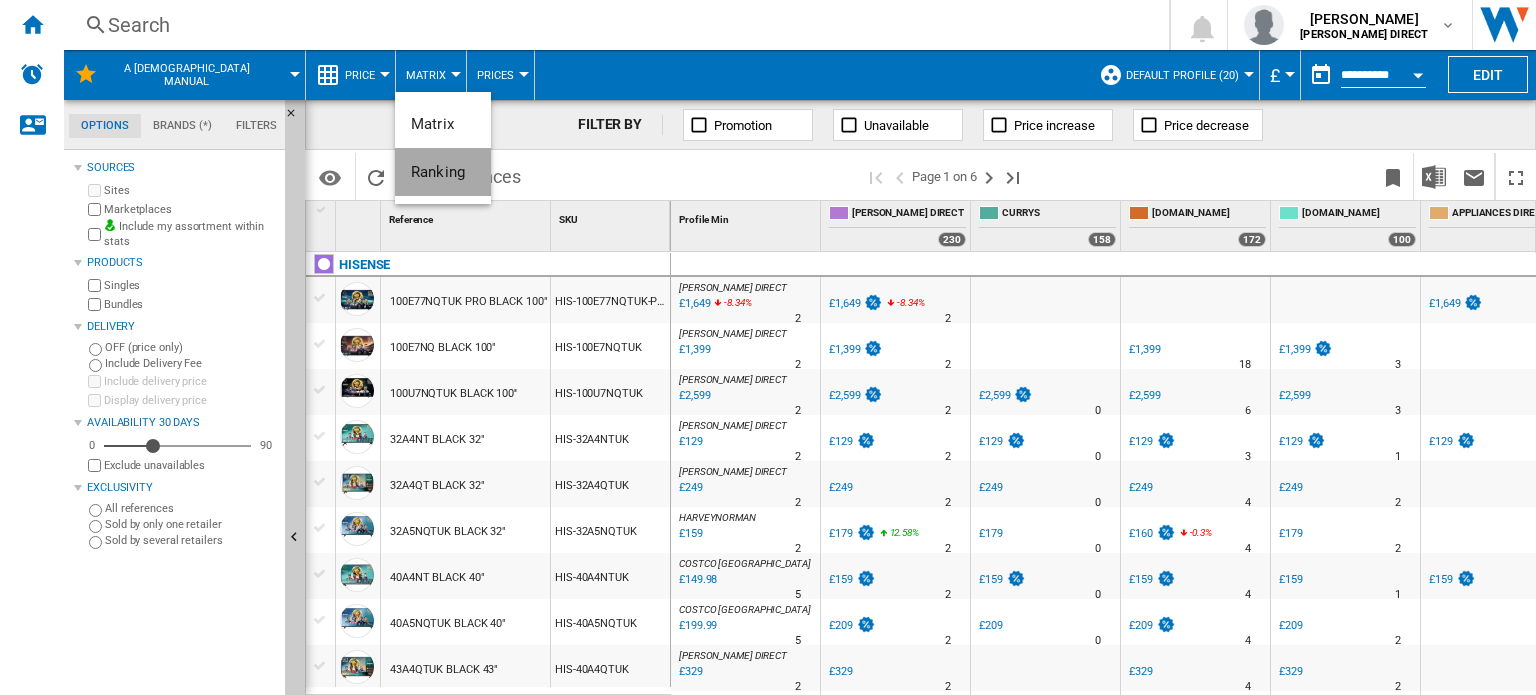 click on "Ranking" at bounding box center (438, 172) 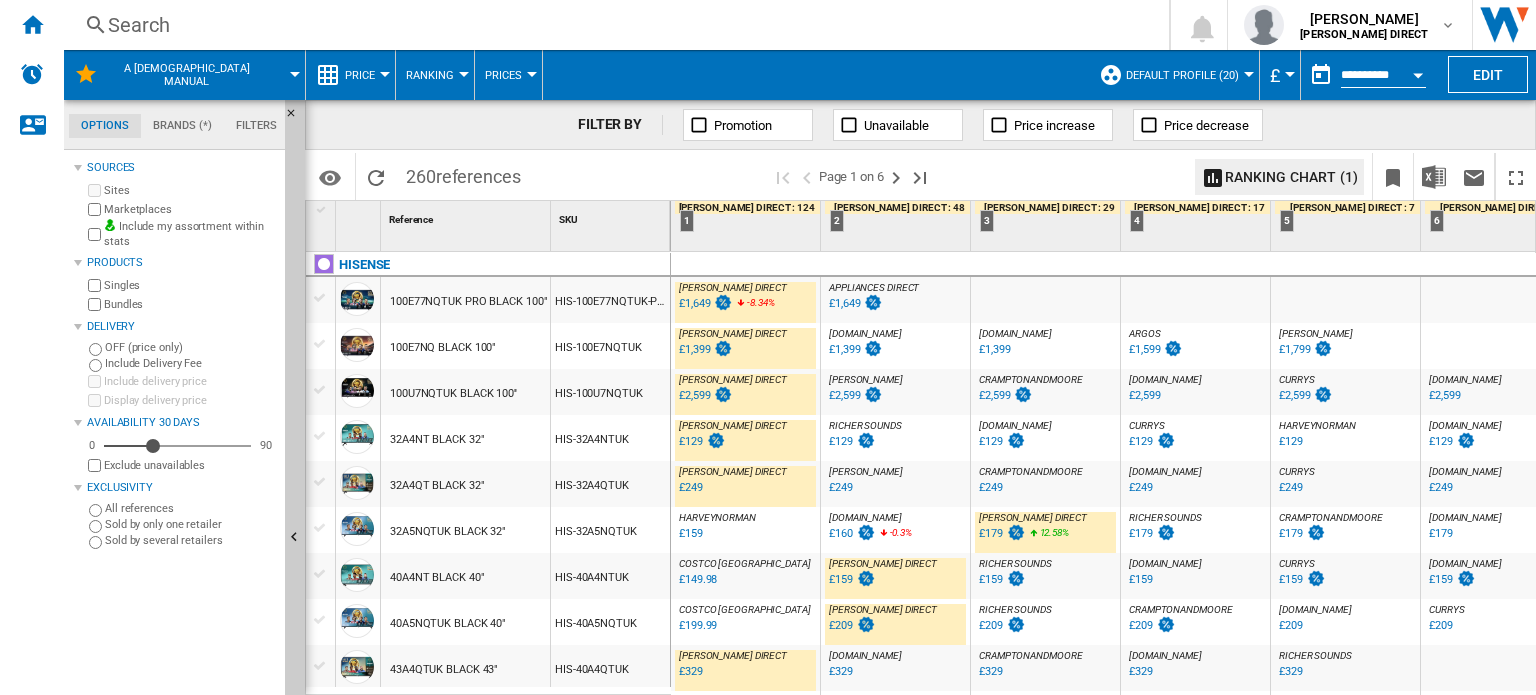 click on "Default profile (20)" at bounding box center [1187, 75] 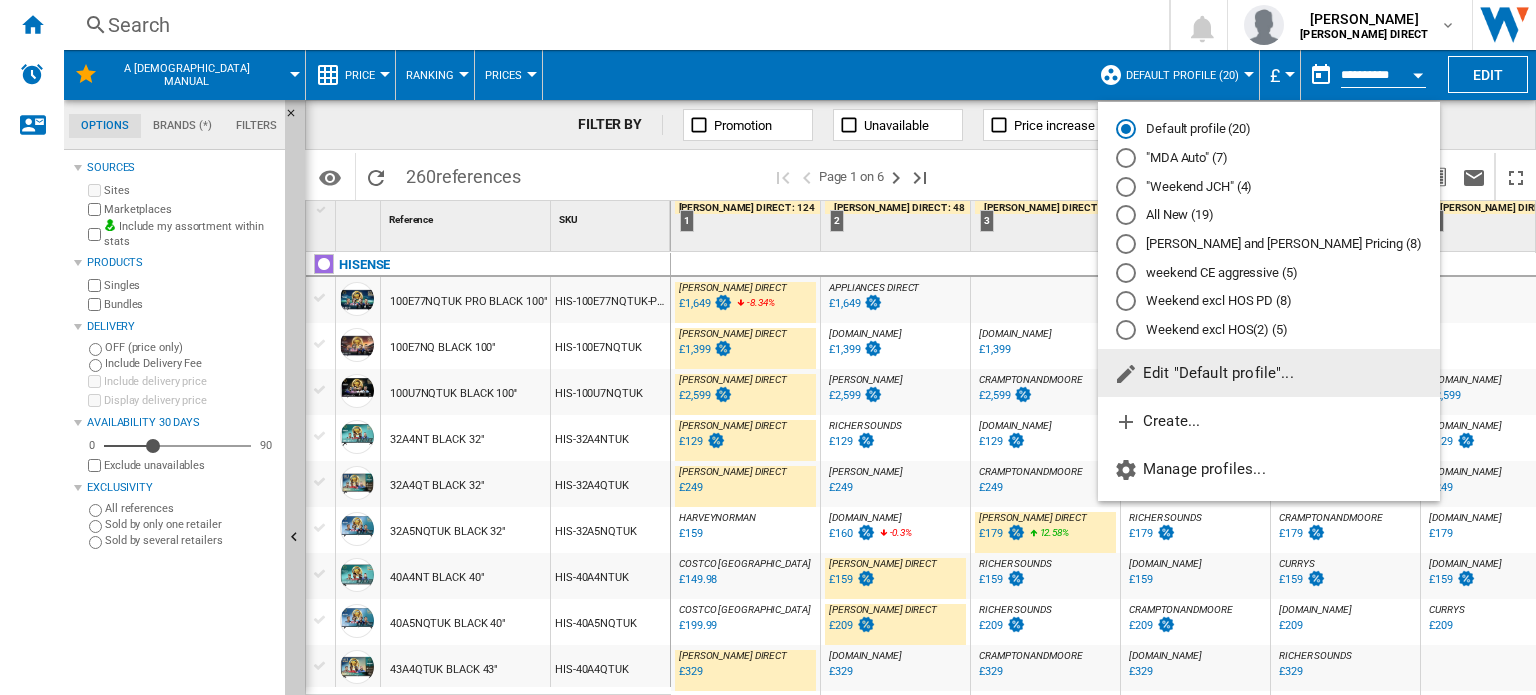 click on ""MDA Auto" (7)" at bounding box center (1269, 158) 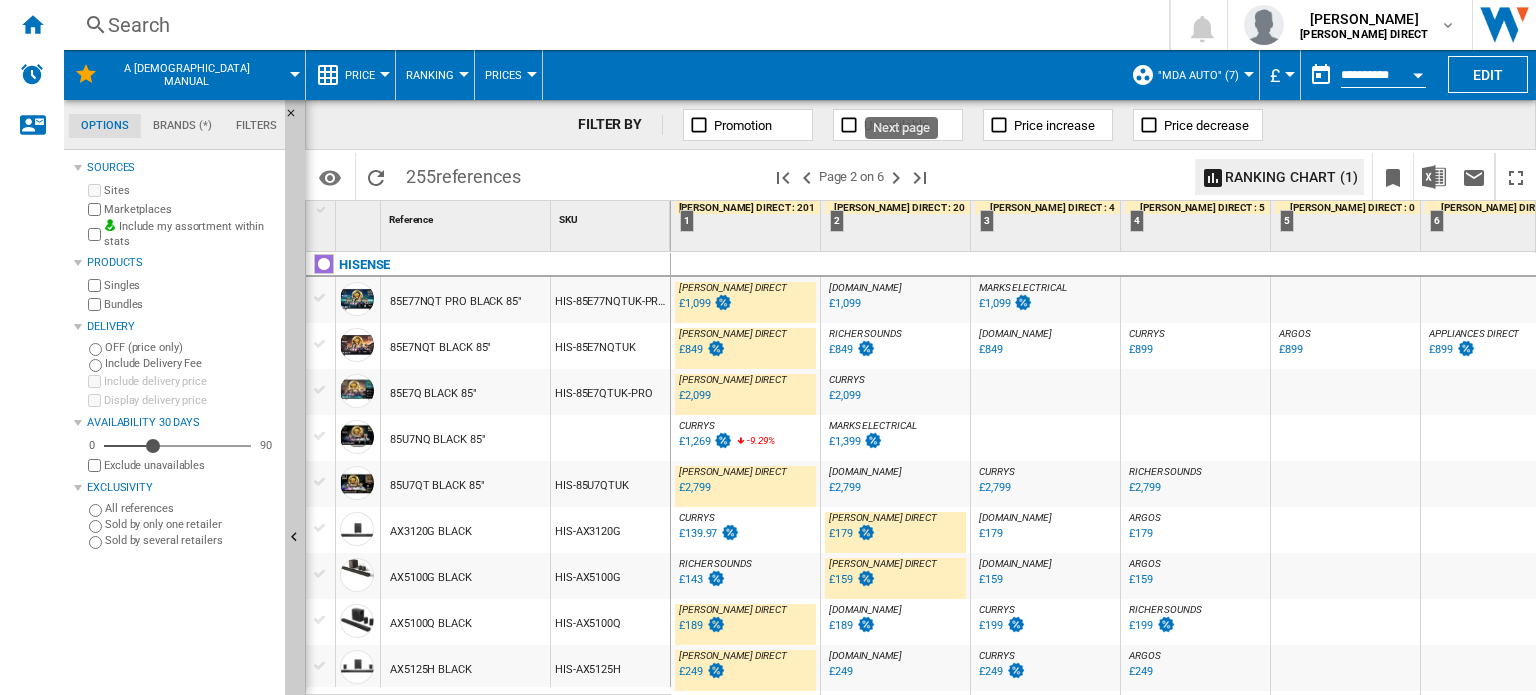 scroll, scrollTop: 0, scrollLeft: 0, axis: both 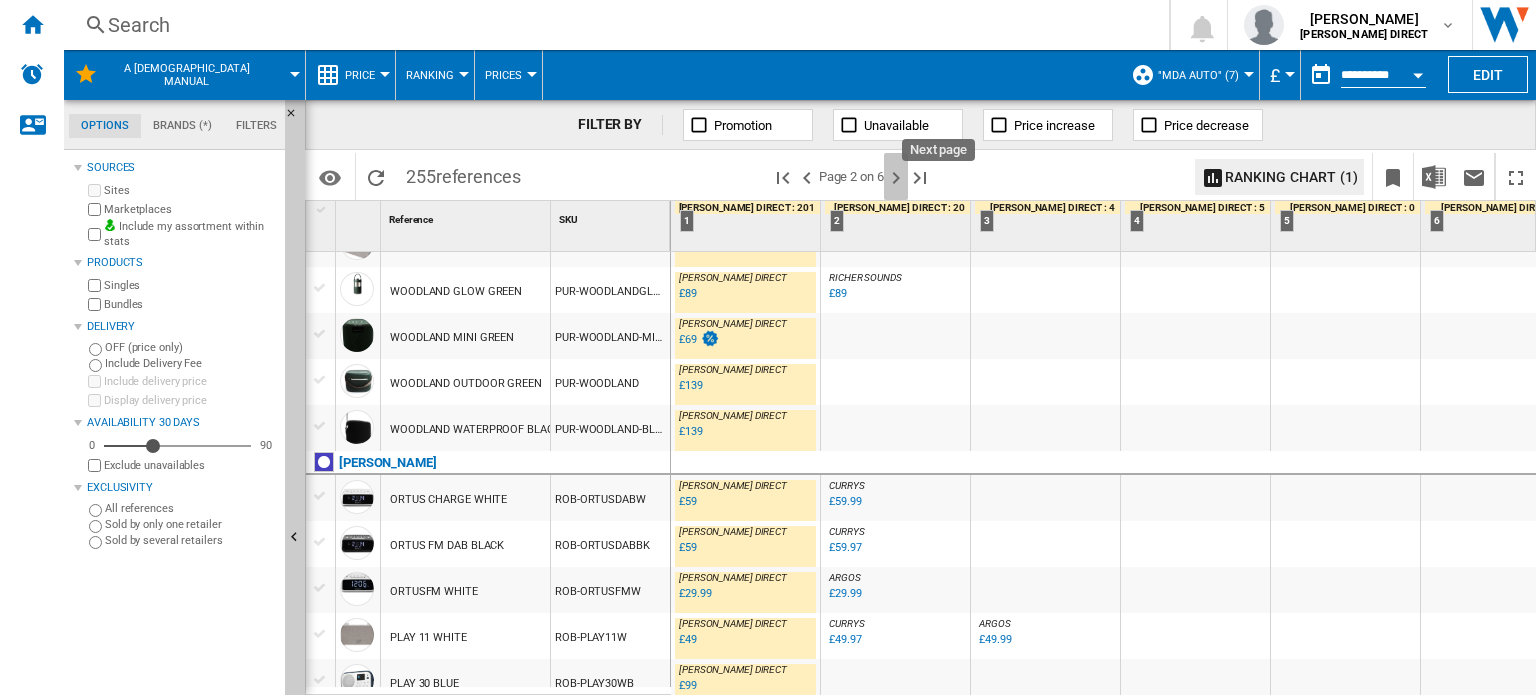 click at bounding box center [896, 178] 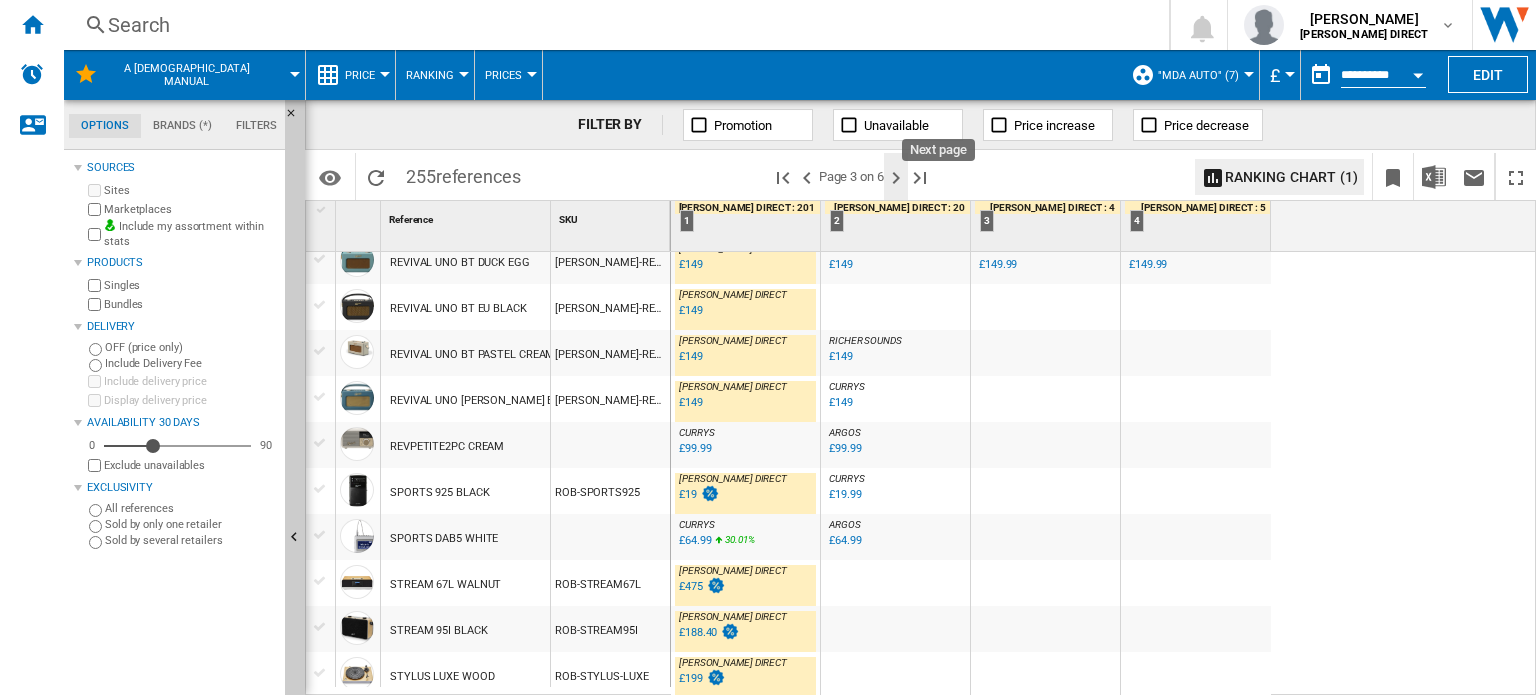 click at bounding box center [896, 178] 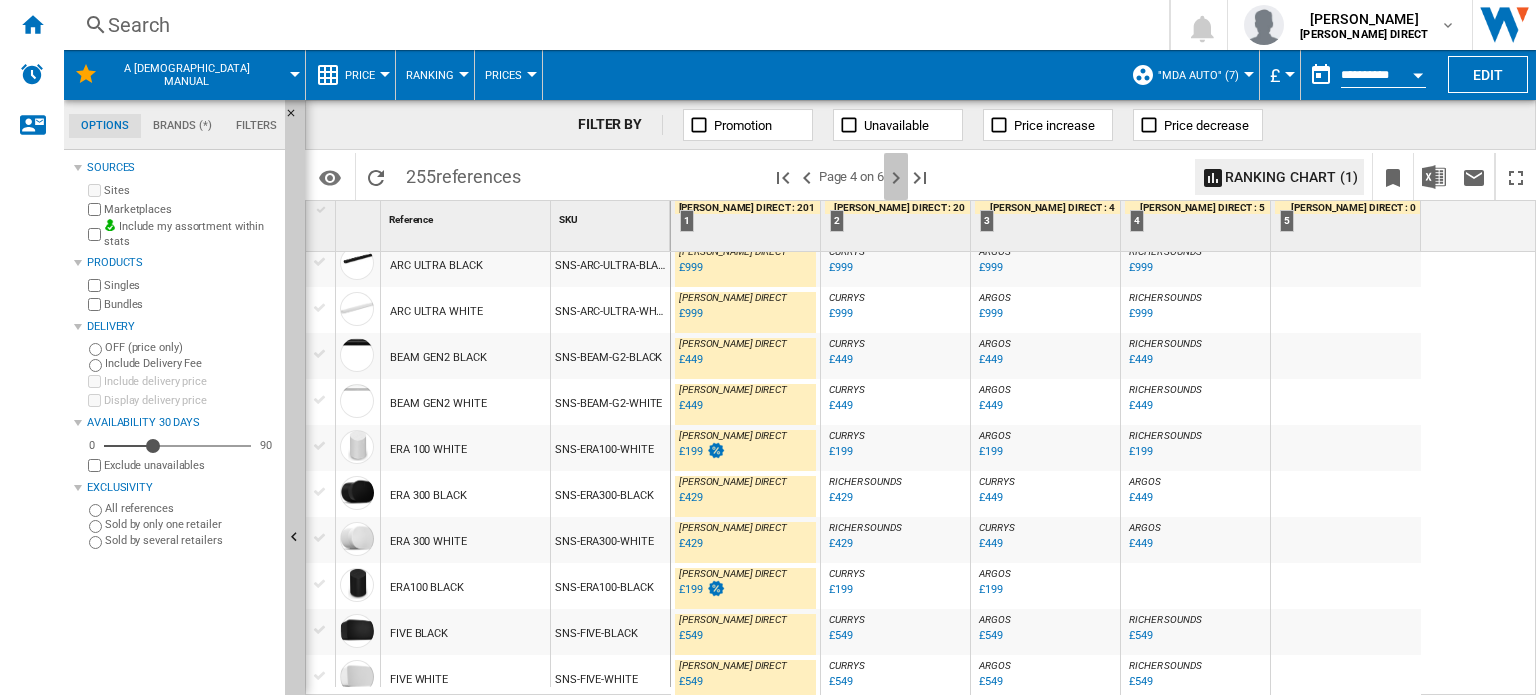 click at bounding box center [896, 178] 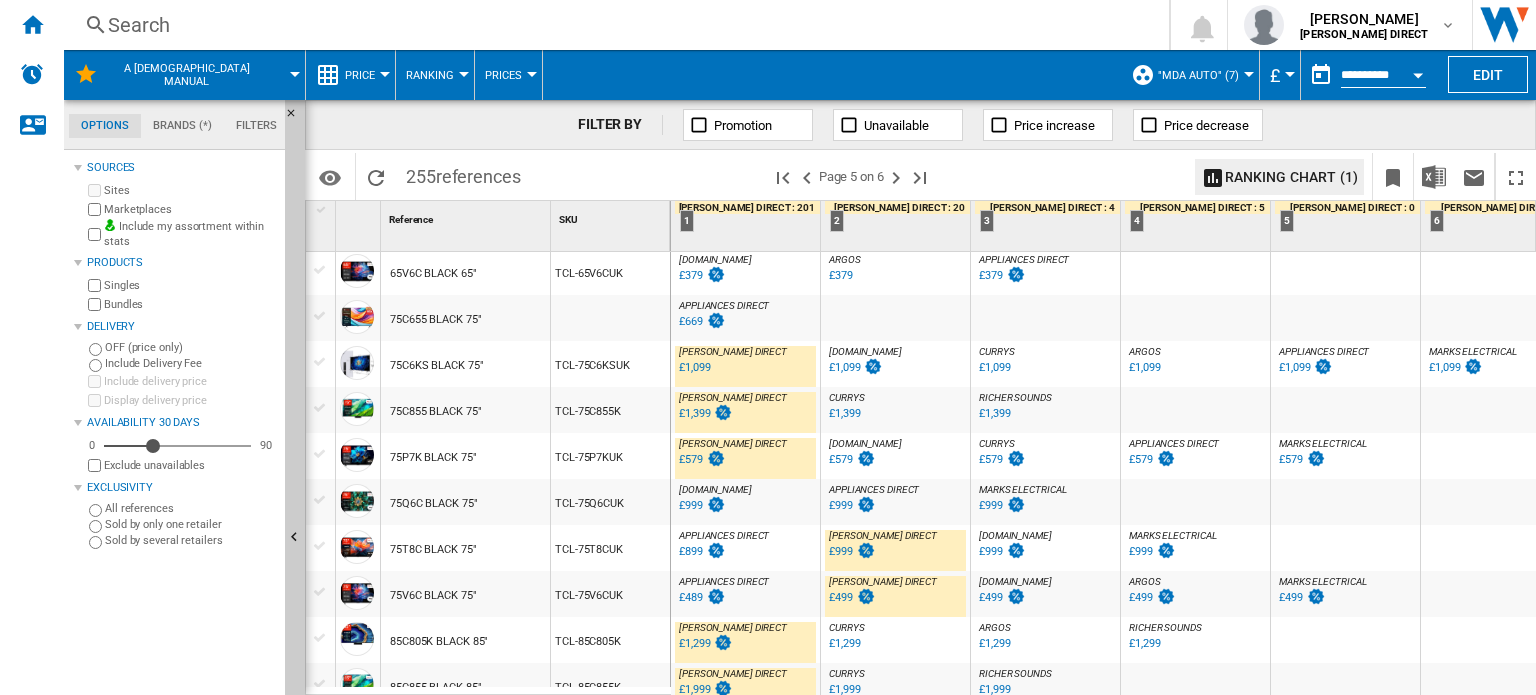 scroll, scrollTop: 1900, scrollLeft: 0, axis: vertical 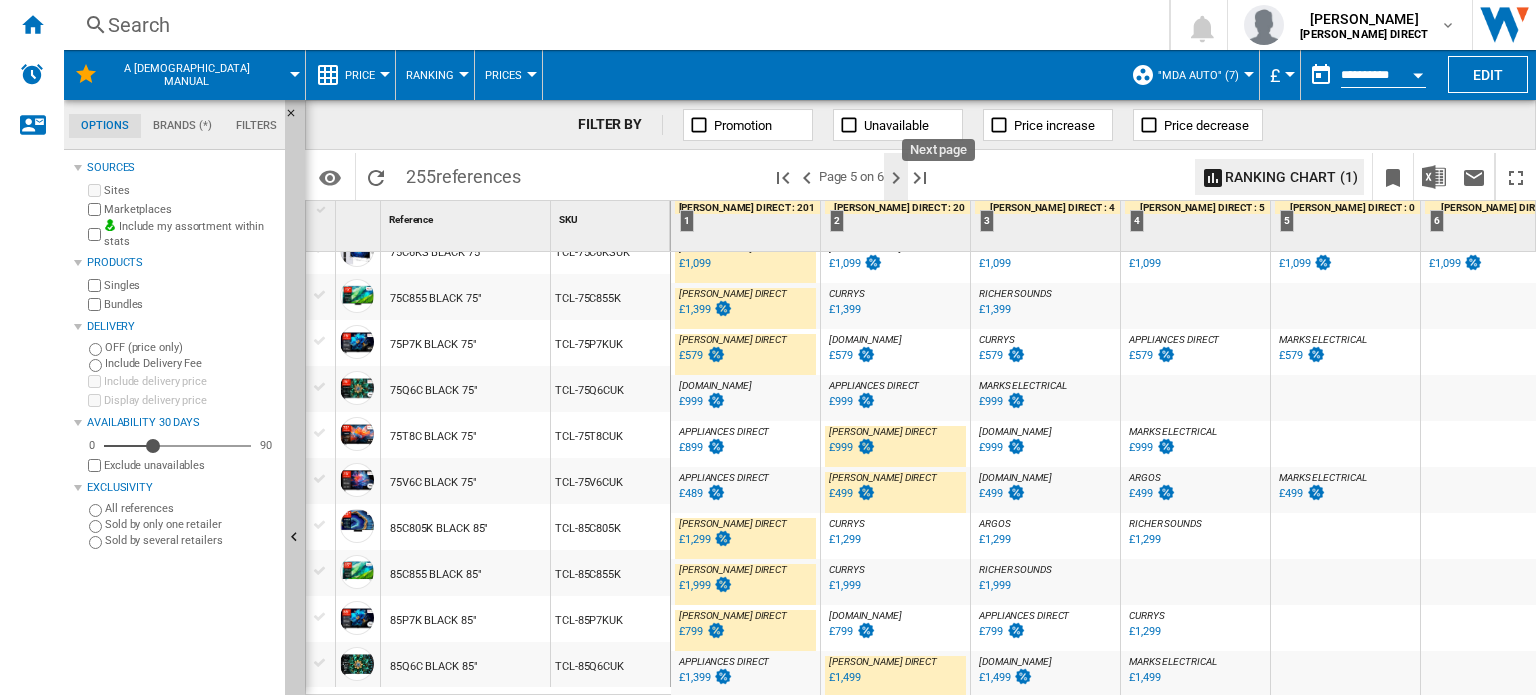 click at bounding box center (896, 178) 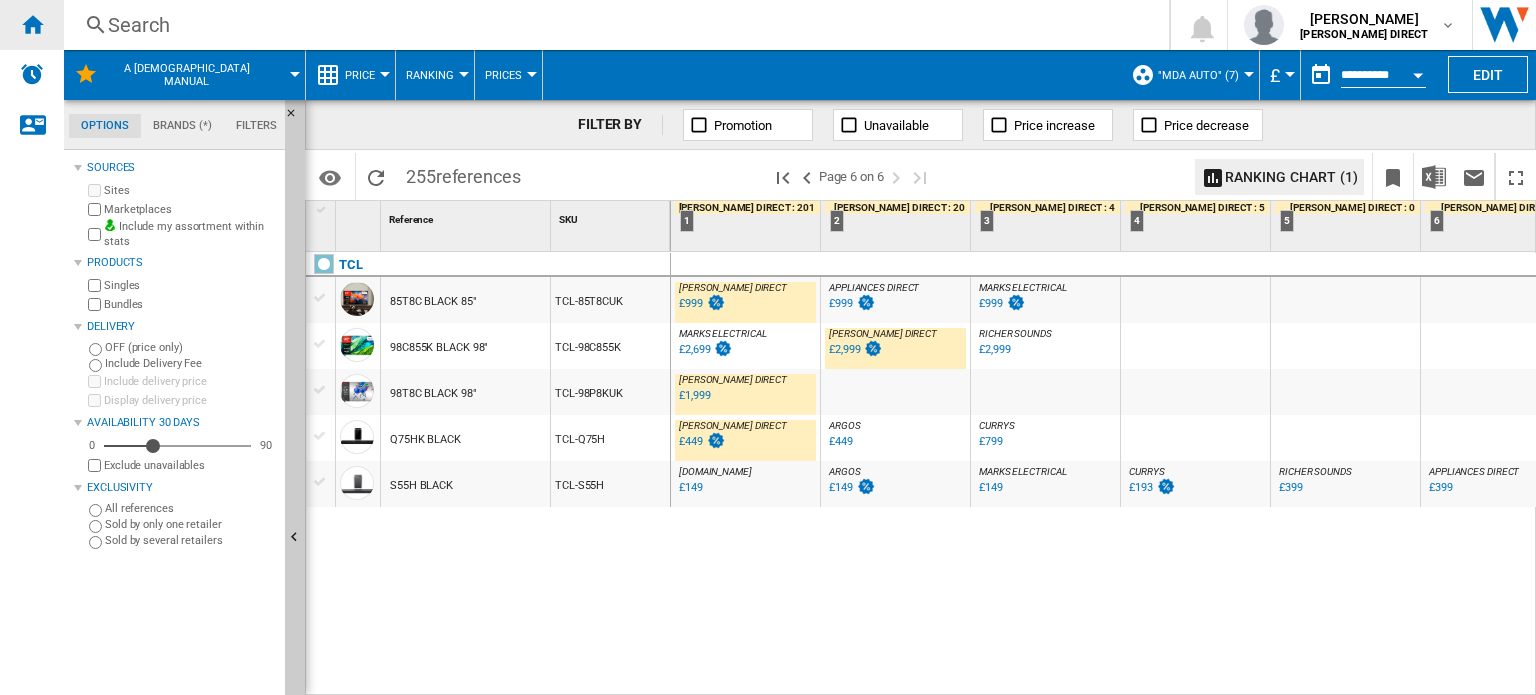 click at bounding box center [32, 24] 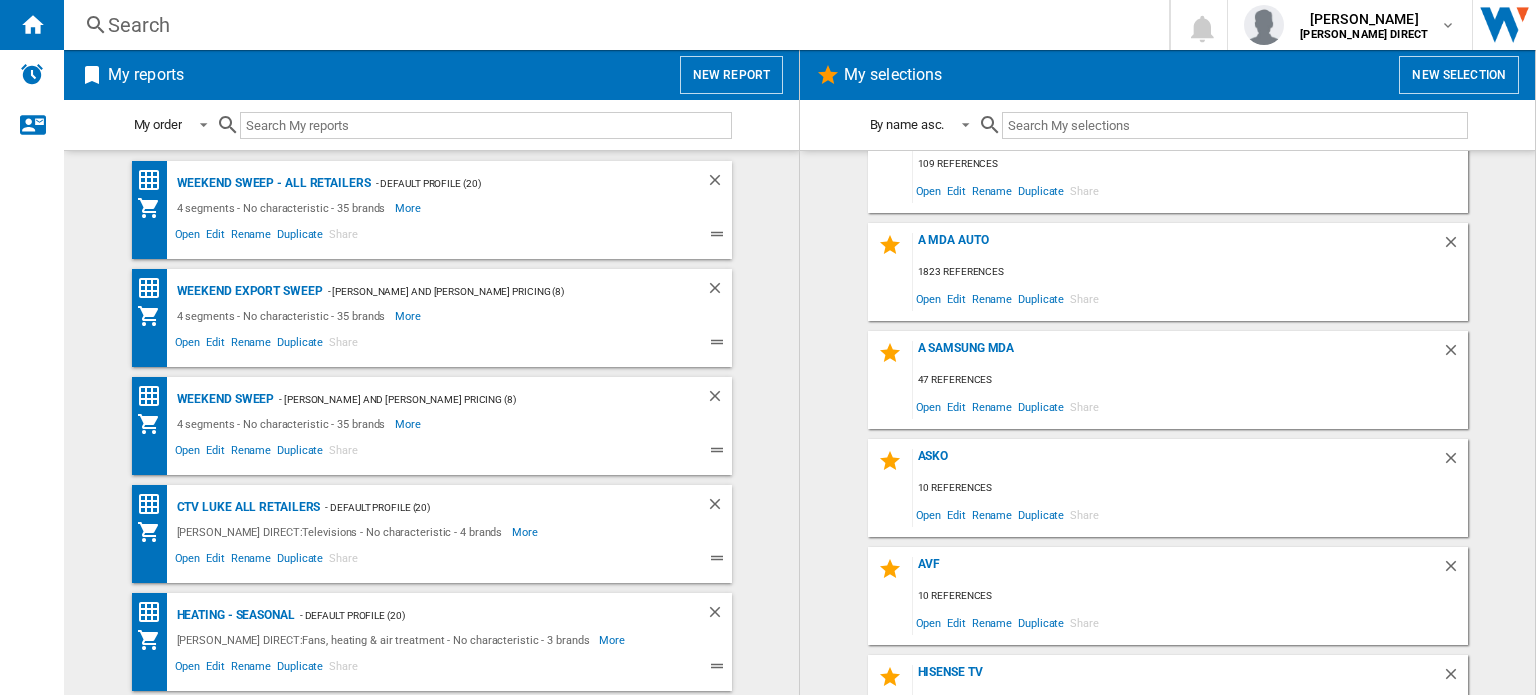 scroll, scrollTop: 400, scrollLeft: 0, axis: vertical 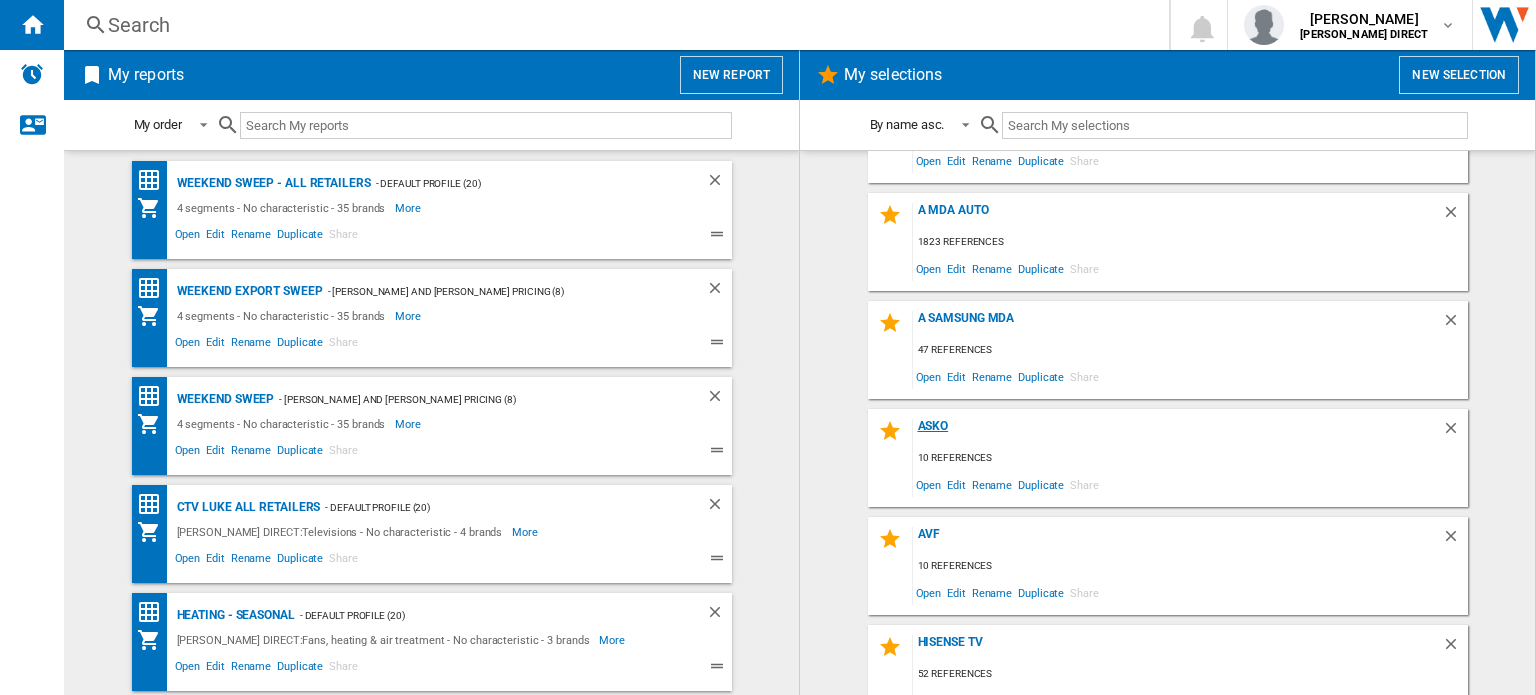 click on "Asko" 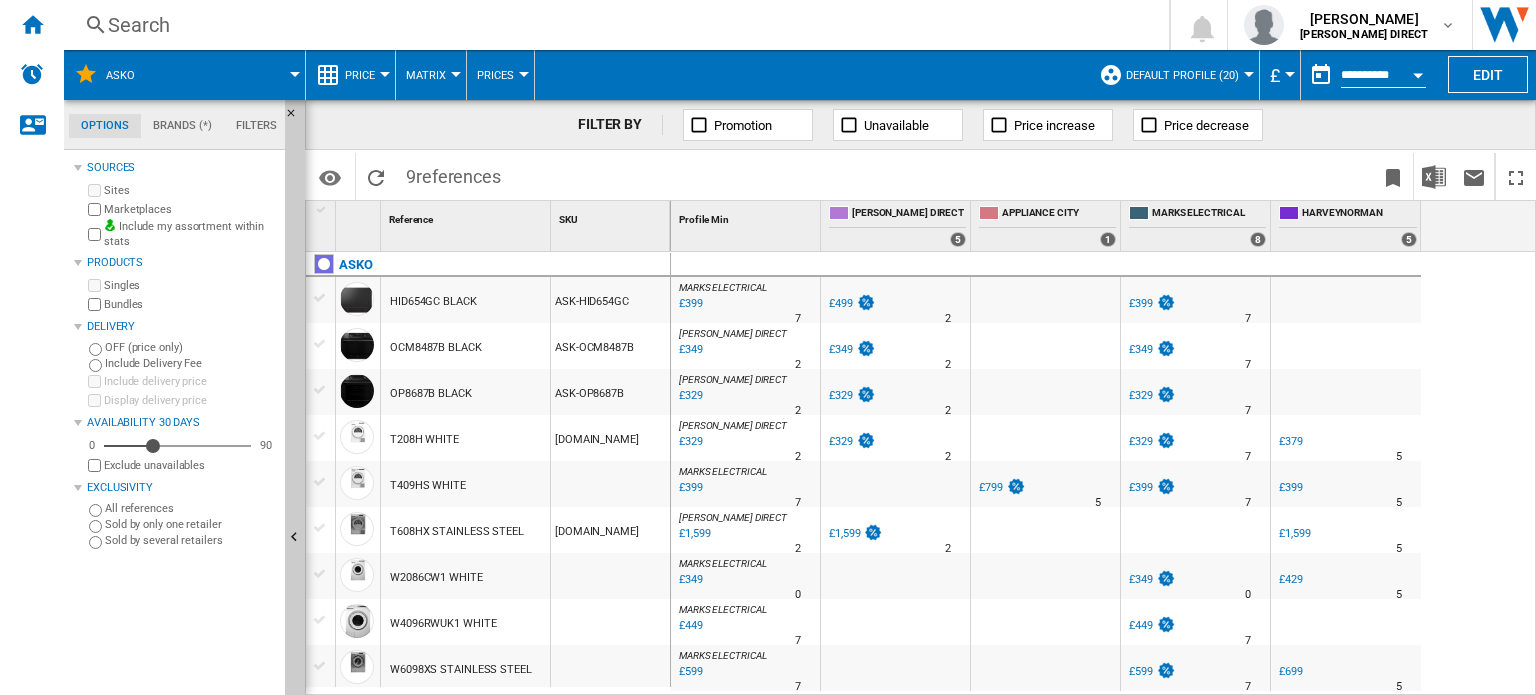 click on "Matrix" at bounding box center [426, 75] 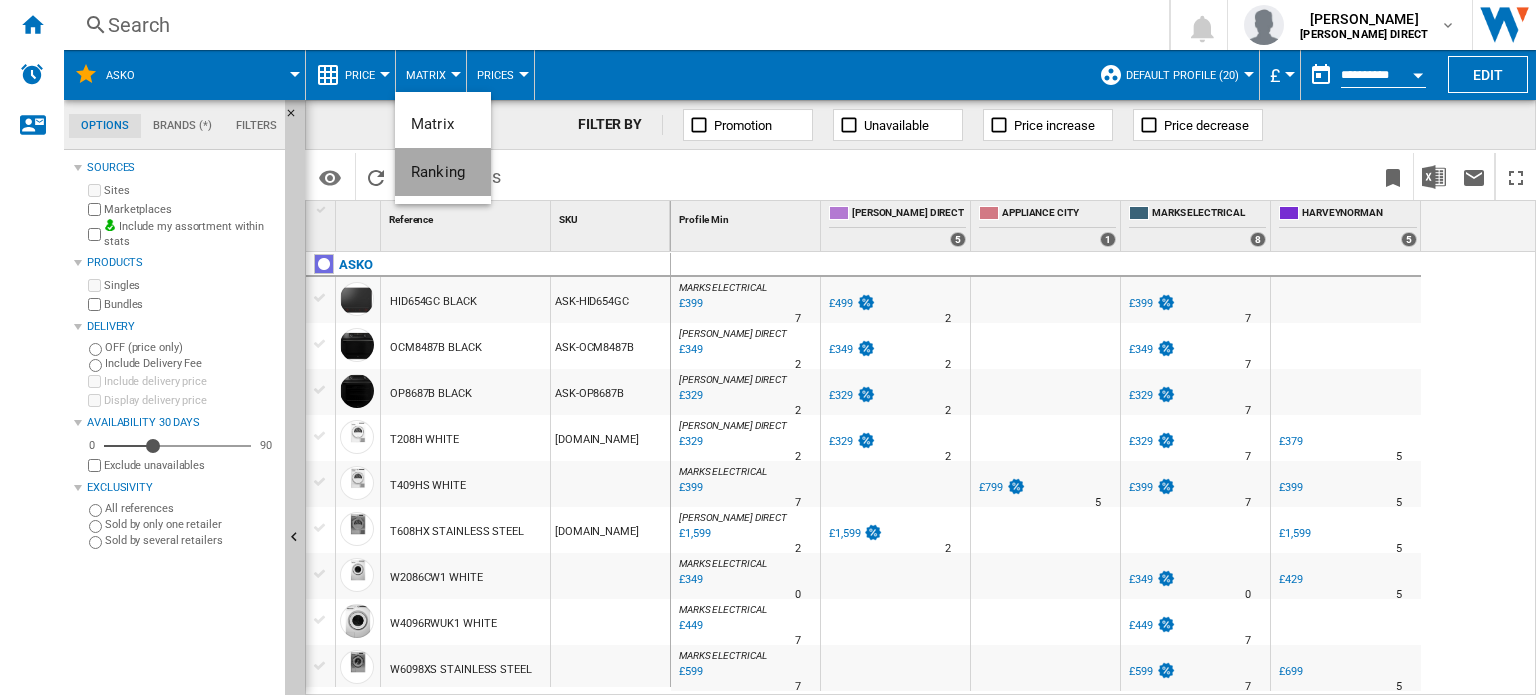 click on "Ranking" at bounding box center (443, 172) 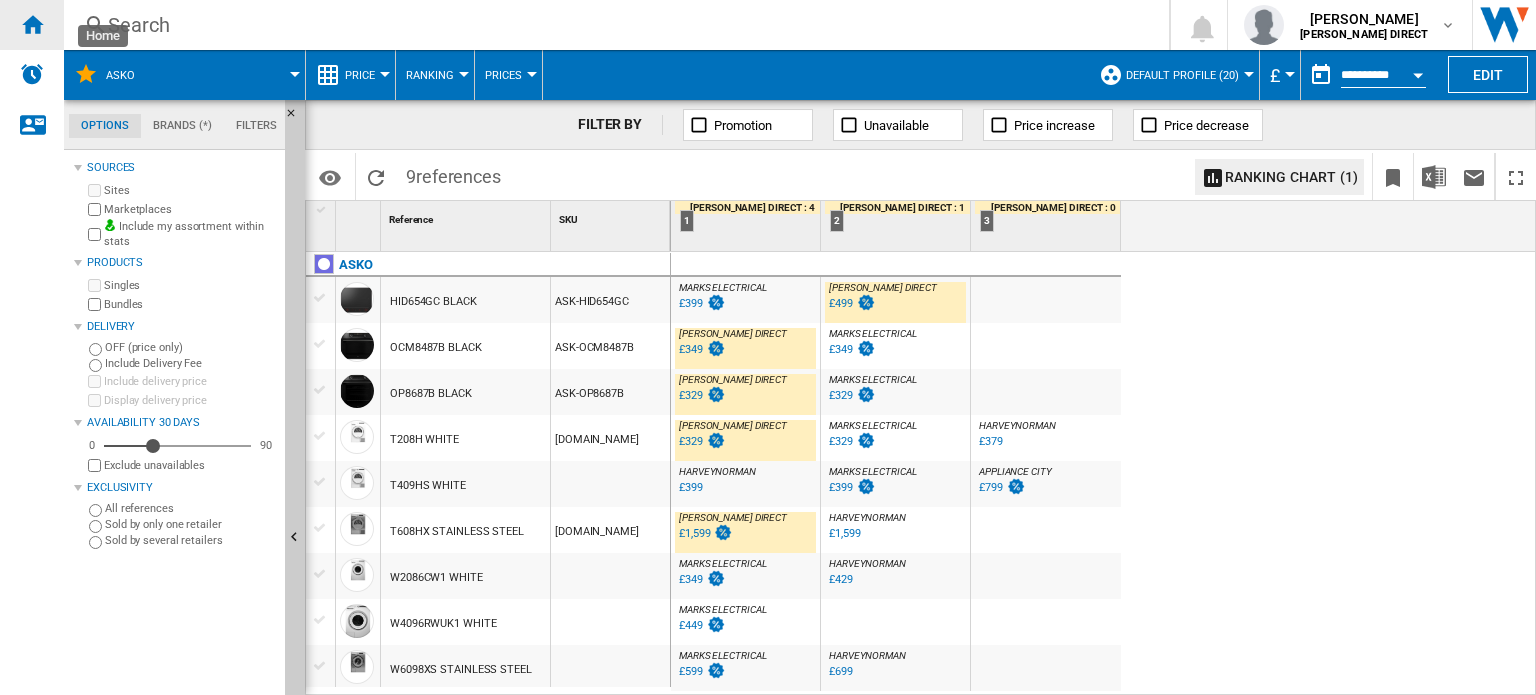 click at bounding box center [32, 24] 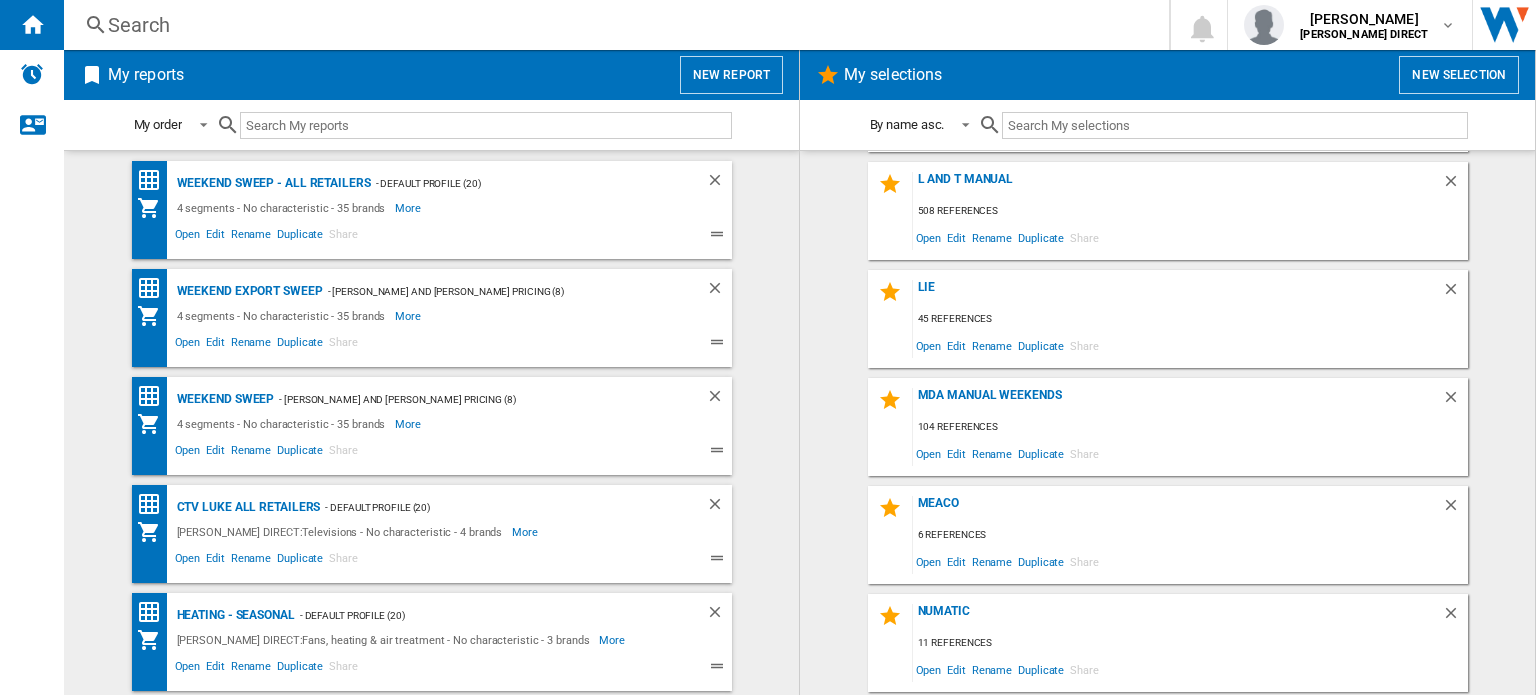 scroll, scrollTop: 1100, scrollLeft: 0, axis: vertical 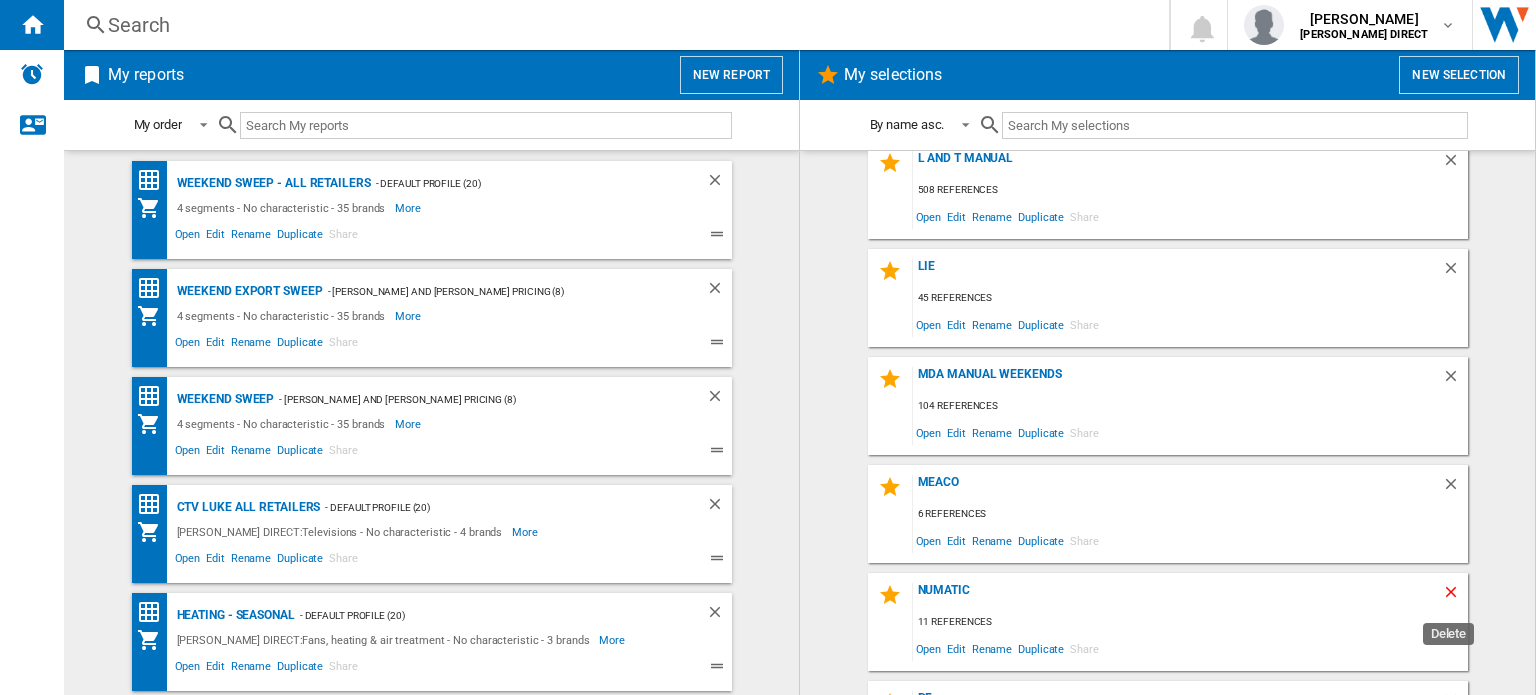 click 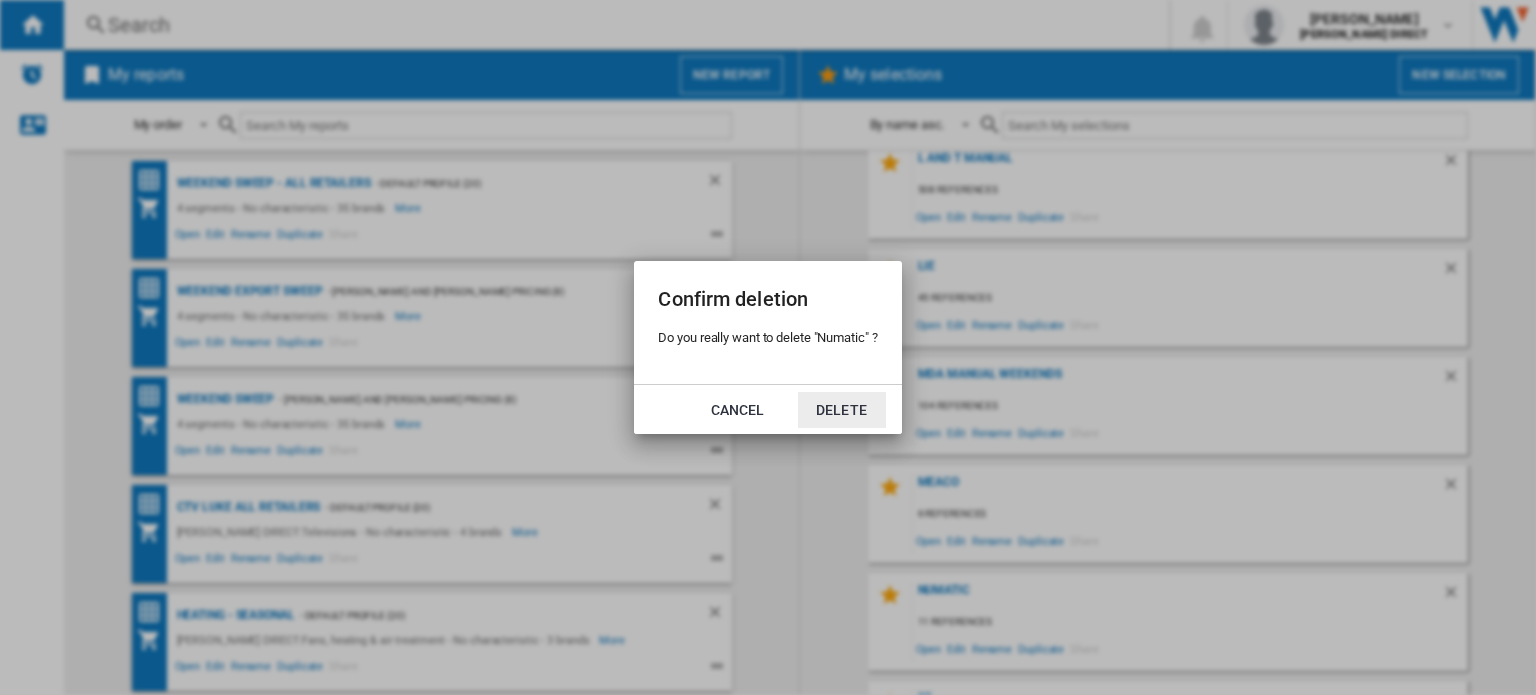 click on "Delete" 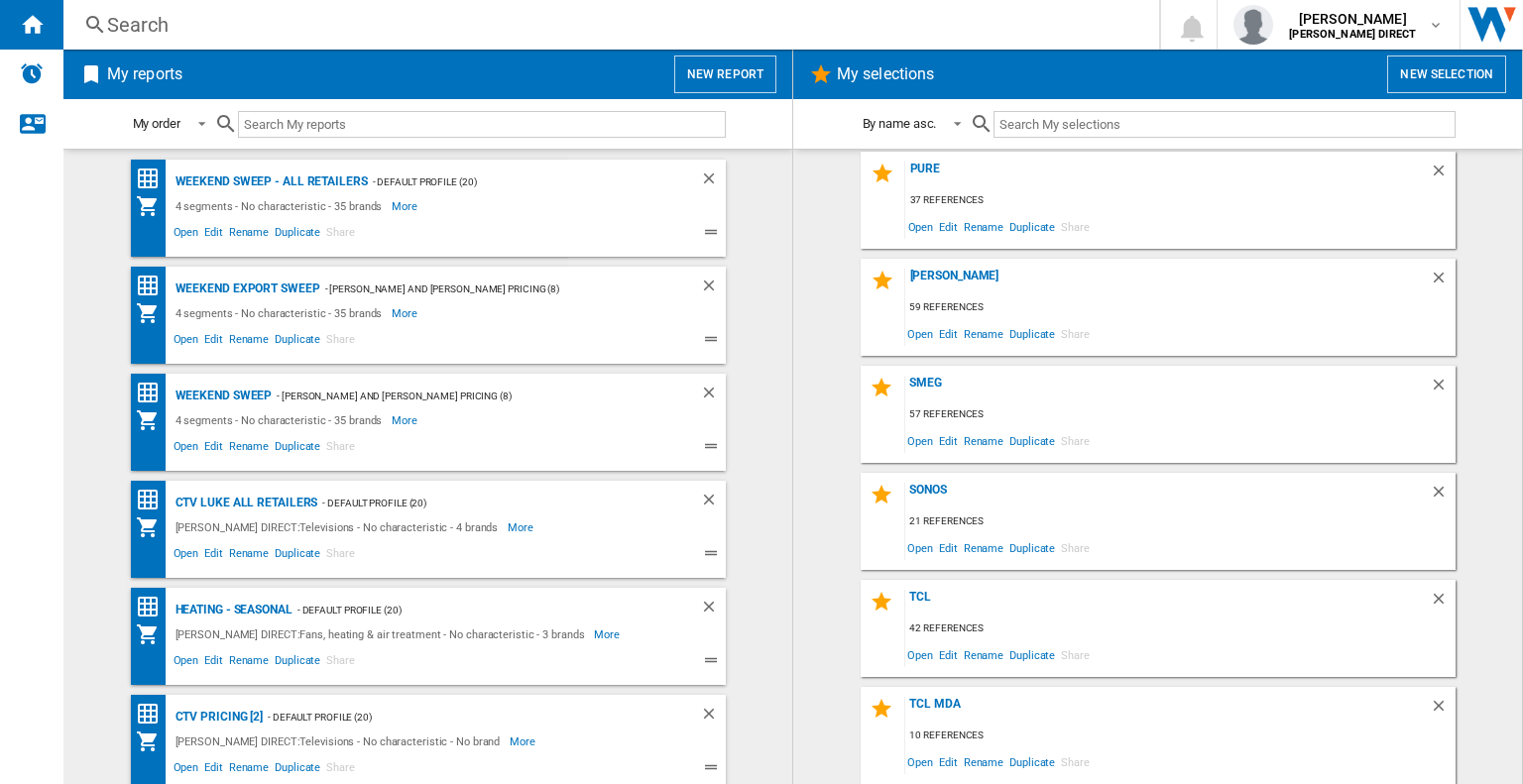 scroll, scrollTop: 1613, scrollLeft: 0, axis: vertical 